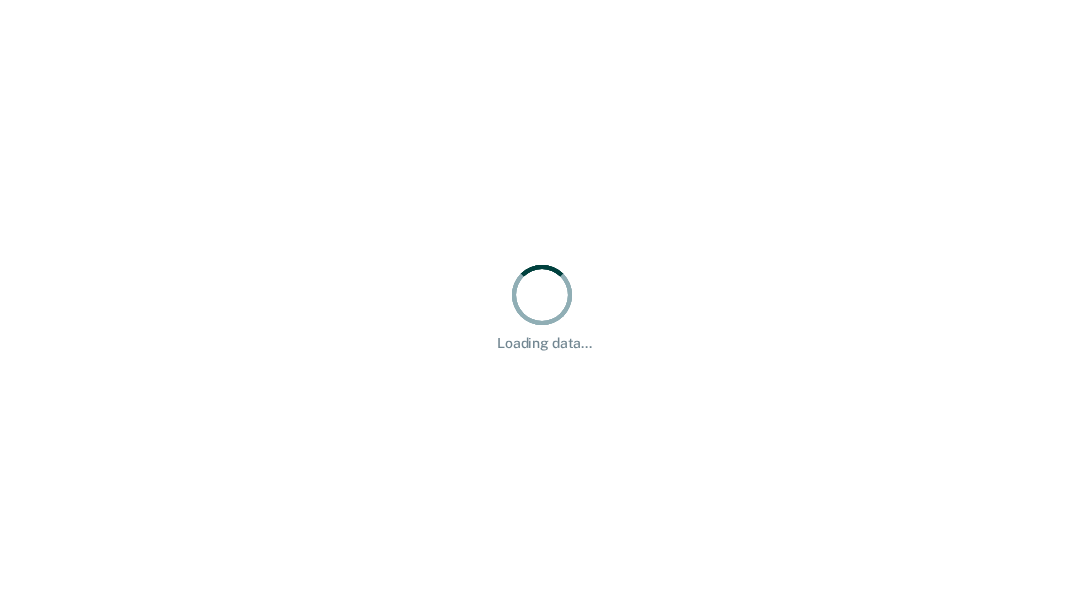 scroll, scrollTop: 0, scrollLeft: 0, axis: both 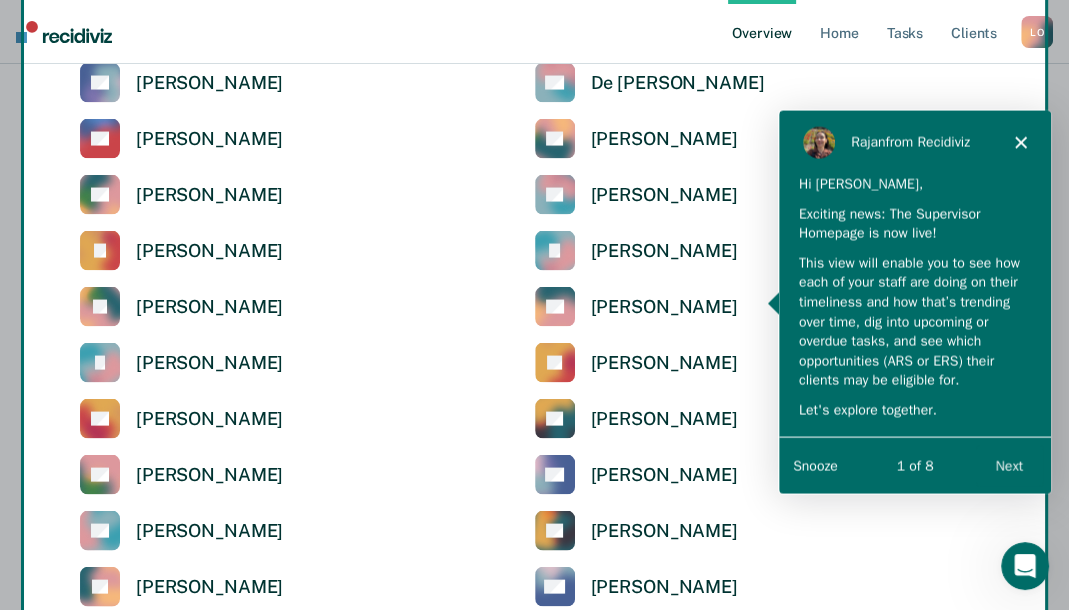 click on "Next" at bounding box center (1008, 465) 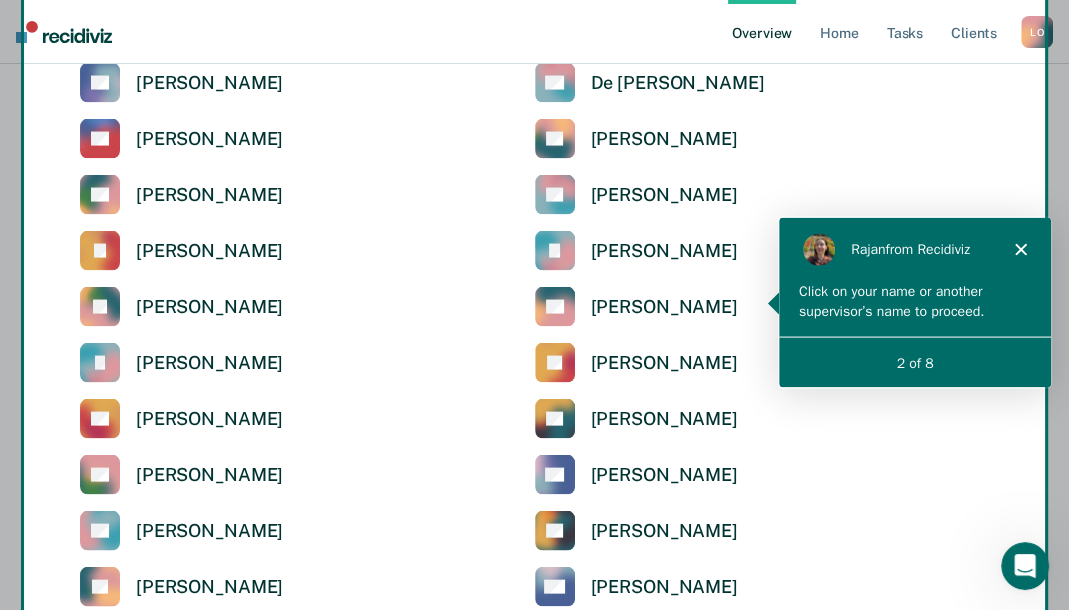 scroll, scrollTop: 0, scrollLeft: 0, axis: both 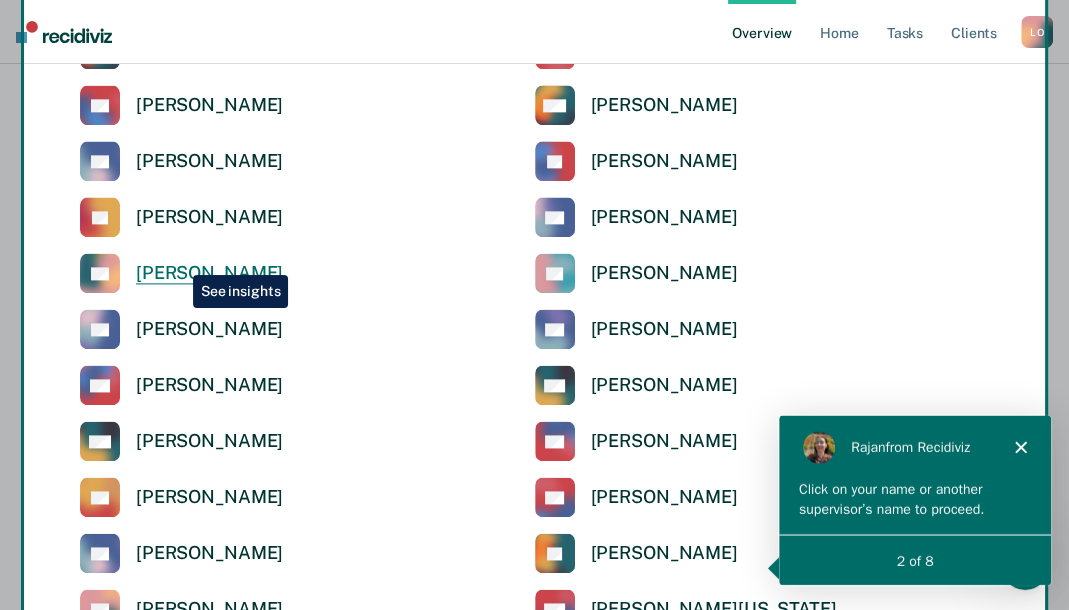 click on "Leonard Okolienta" at bounding box center [209, 273] 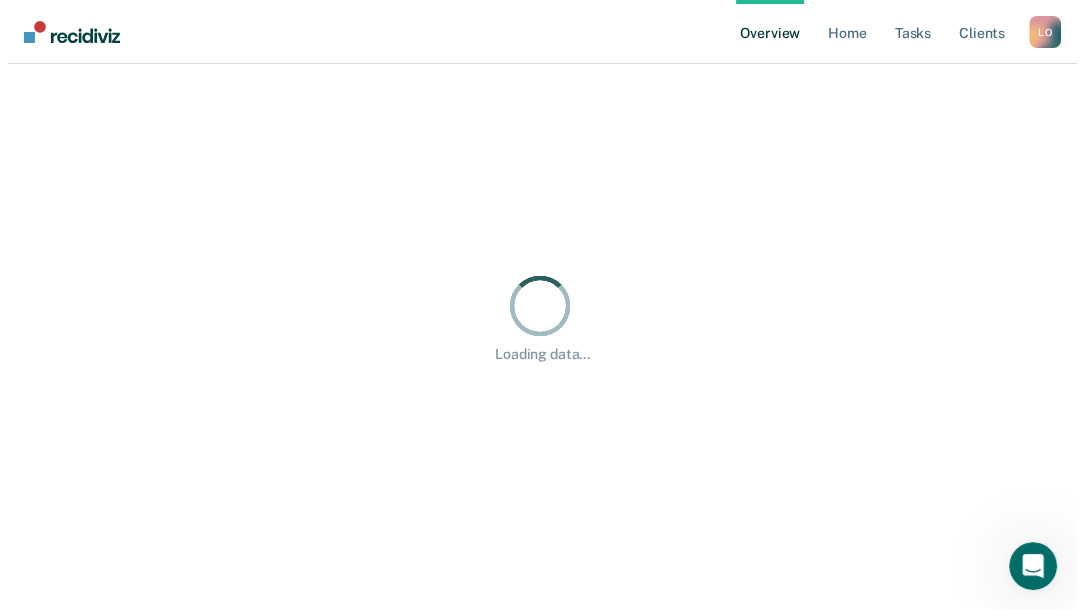 scroll, scrollTop: 0, scrollLeft: 0, axis: both 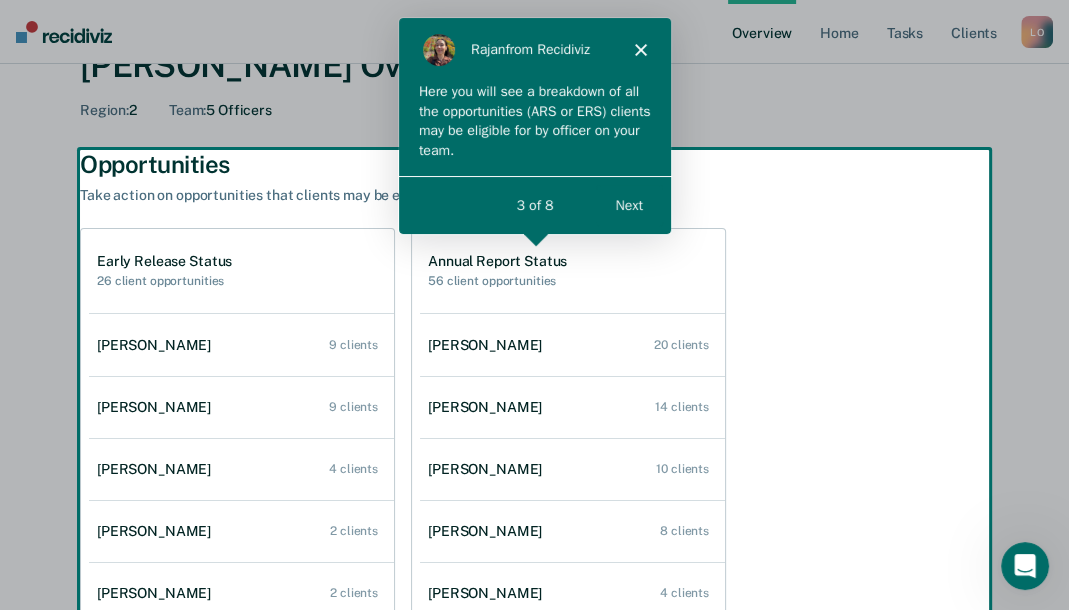 click on "Next" at bounding box center [627, 204] 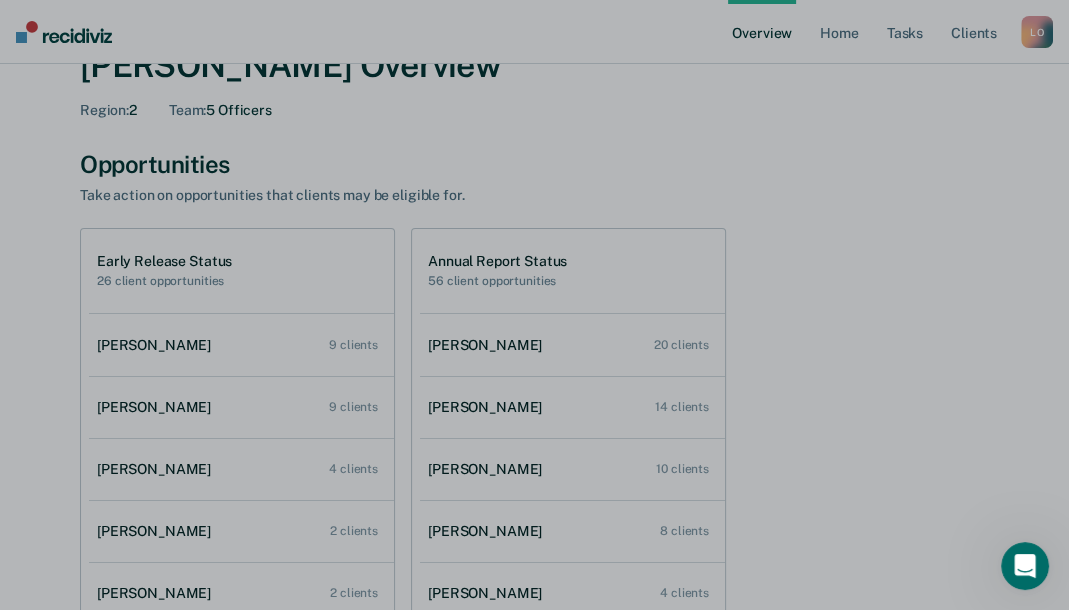 scroll, scrollTop: 181, scrollLeft: 0, axis: vertical 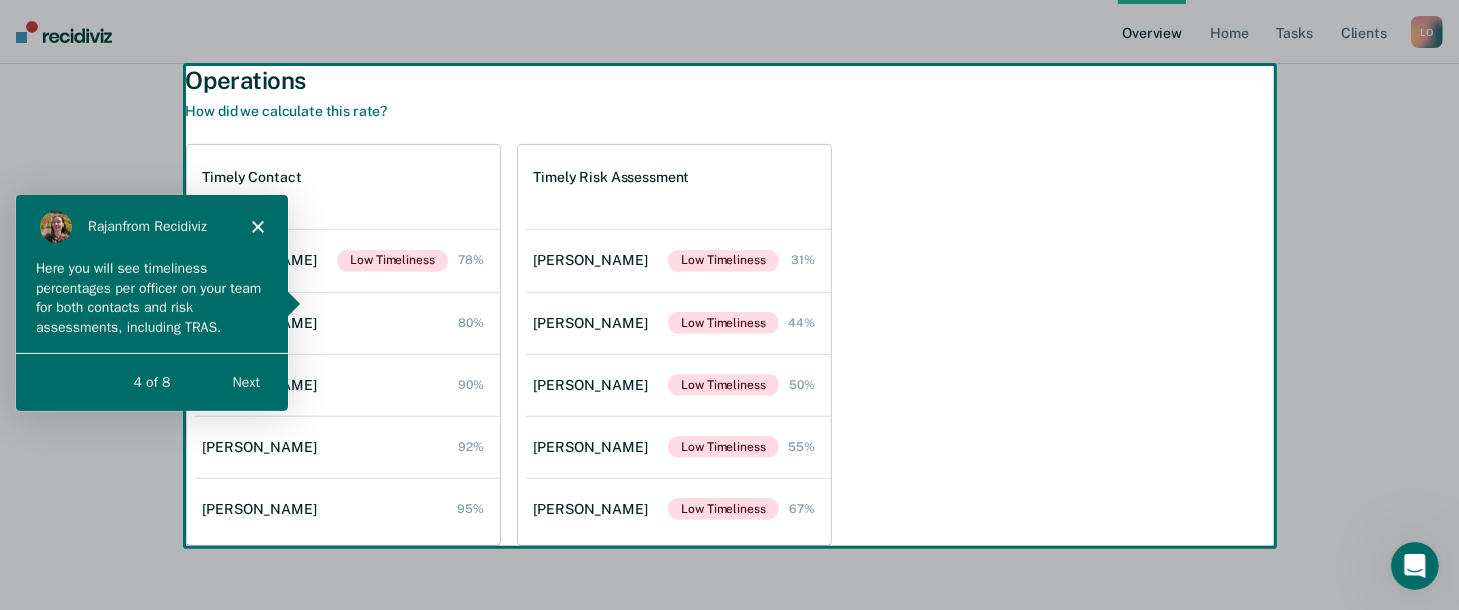 click on "Next" at bounding box center (245, 381) 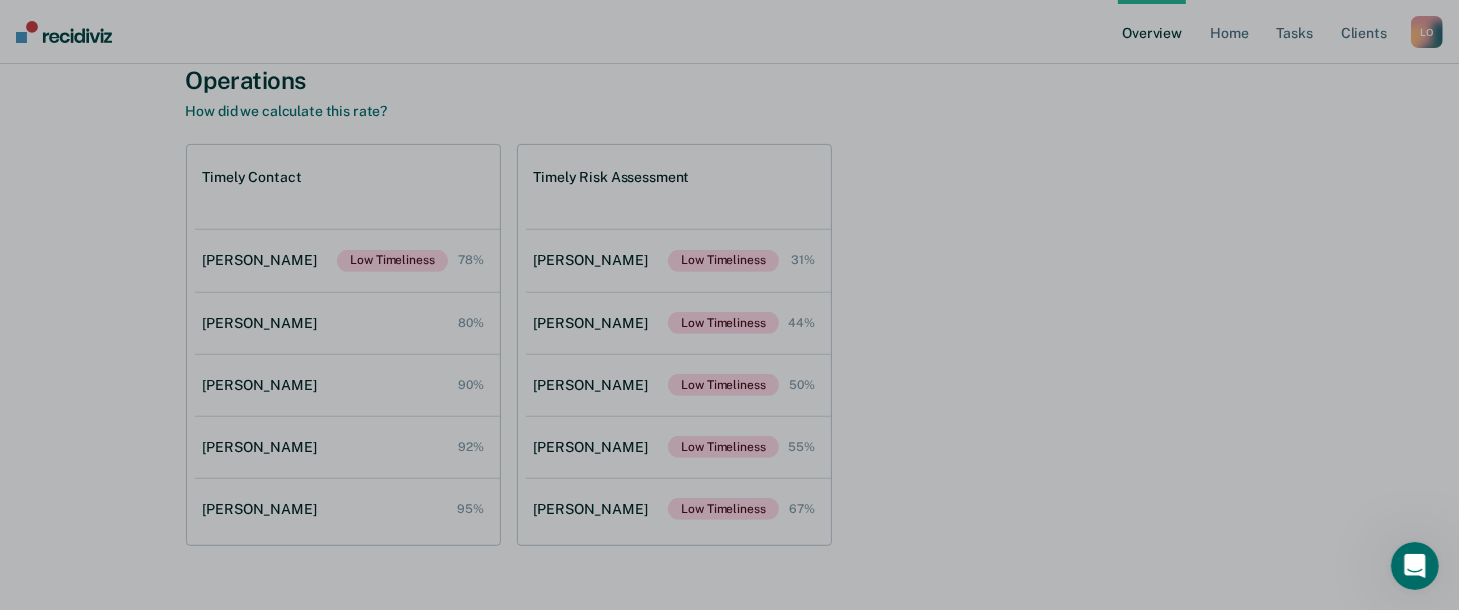 scroll, scrollTop: 0, scrollLeft: 0, axis: both 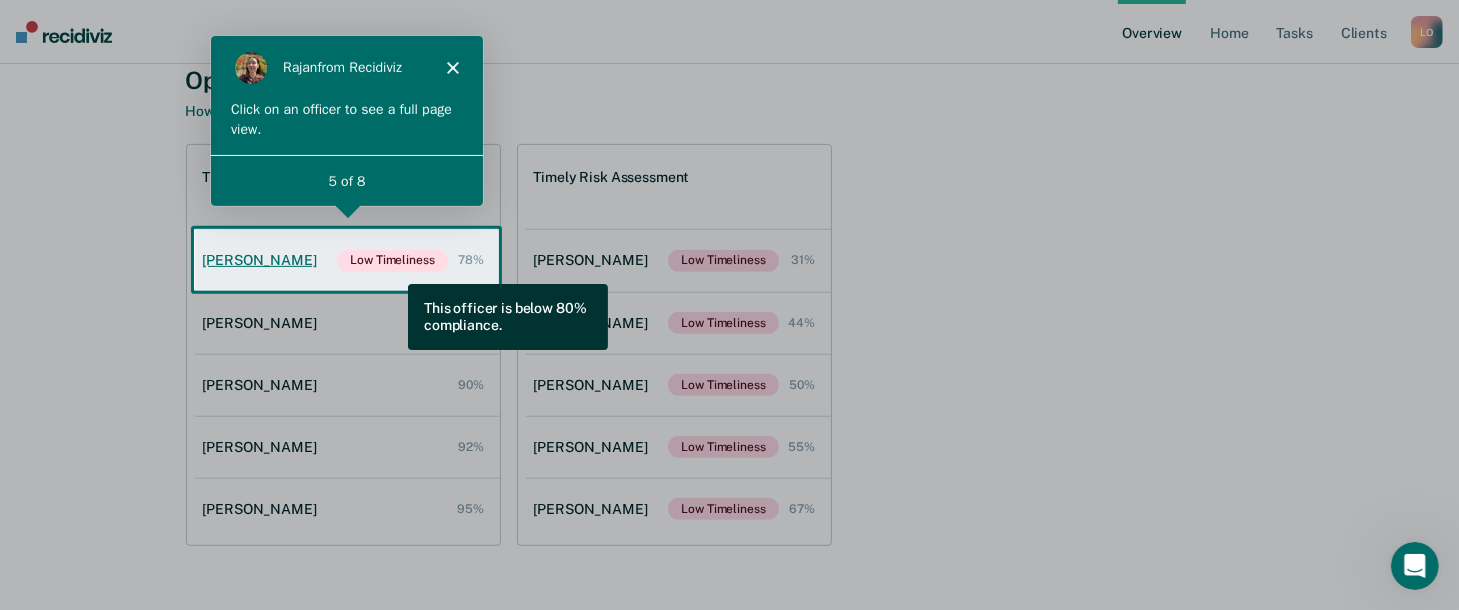 click on "Low Timeliness" at bounding box center (392, 261) 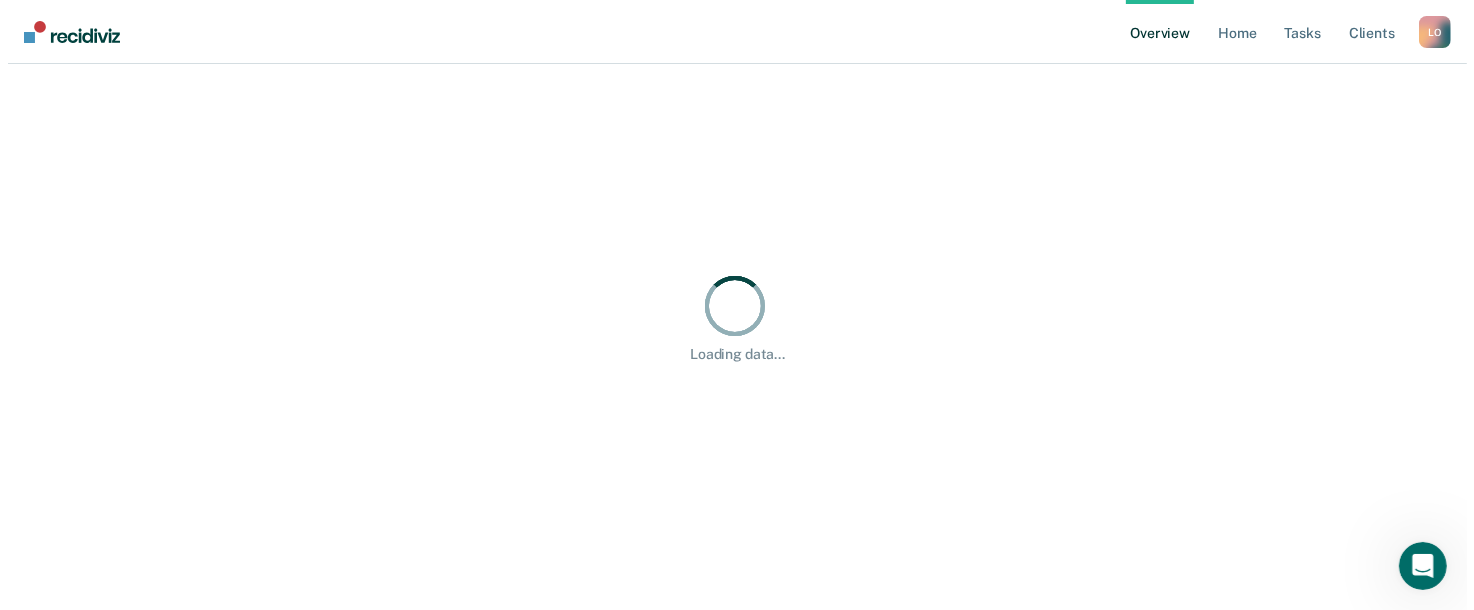 scroll, scrollTop: 0, scrollLeft: 0, axis: both 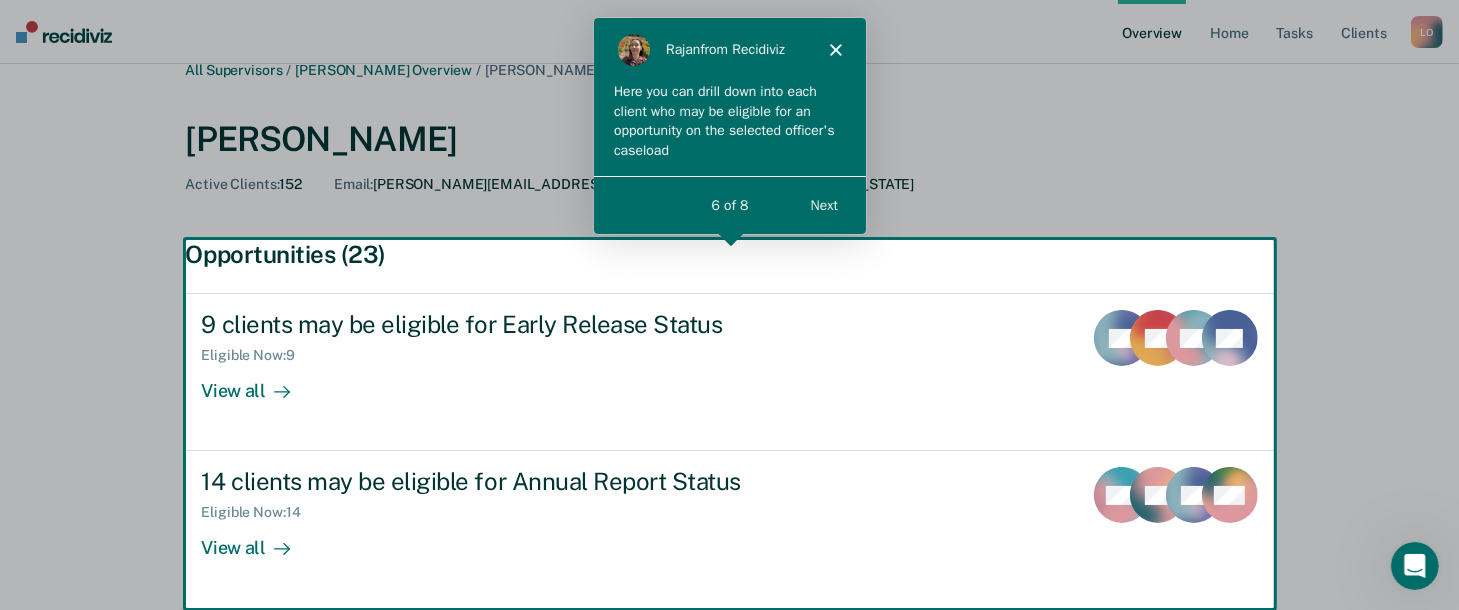 click at bounding box center [729, 305] 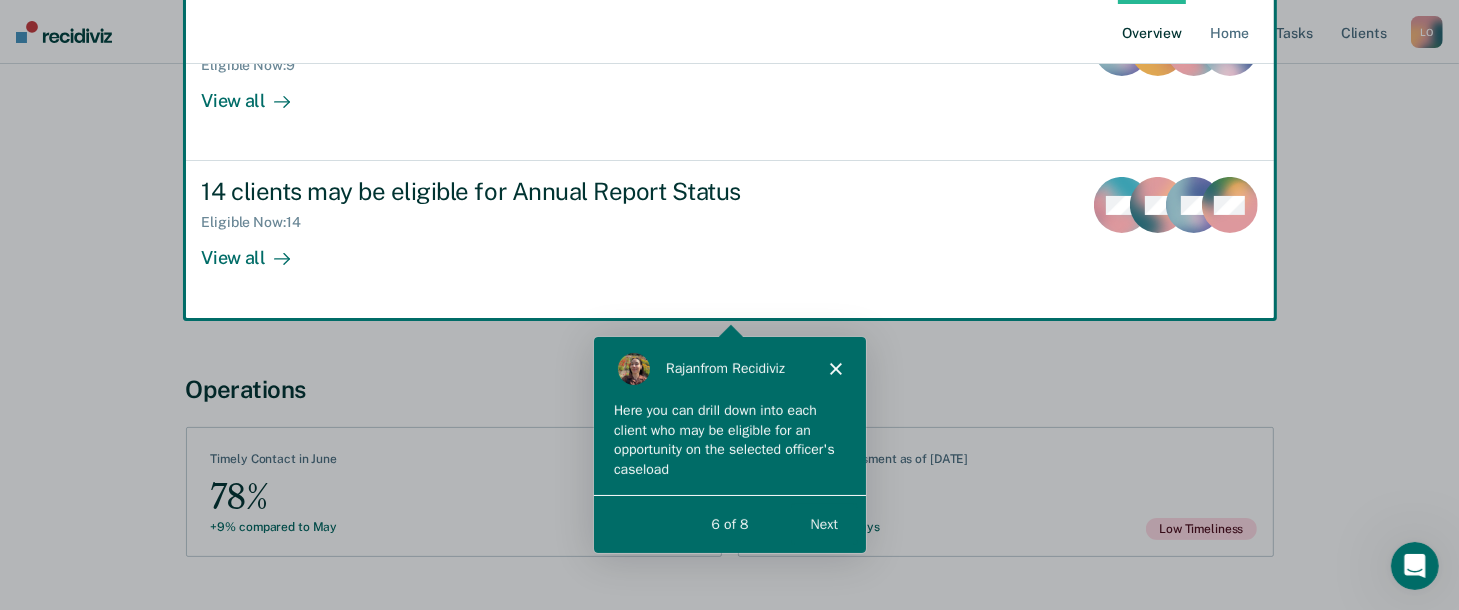 scroll, scrollTop: 367, scrollLeft: 0, axis: vertical 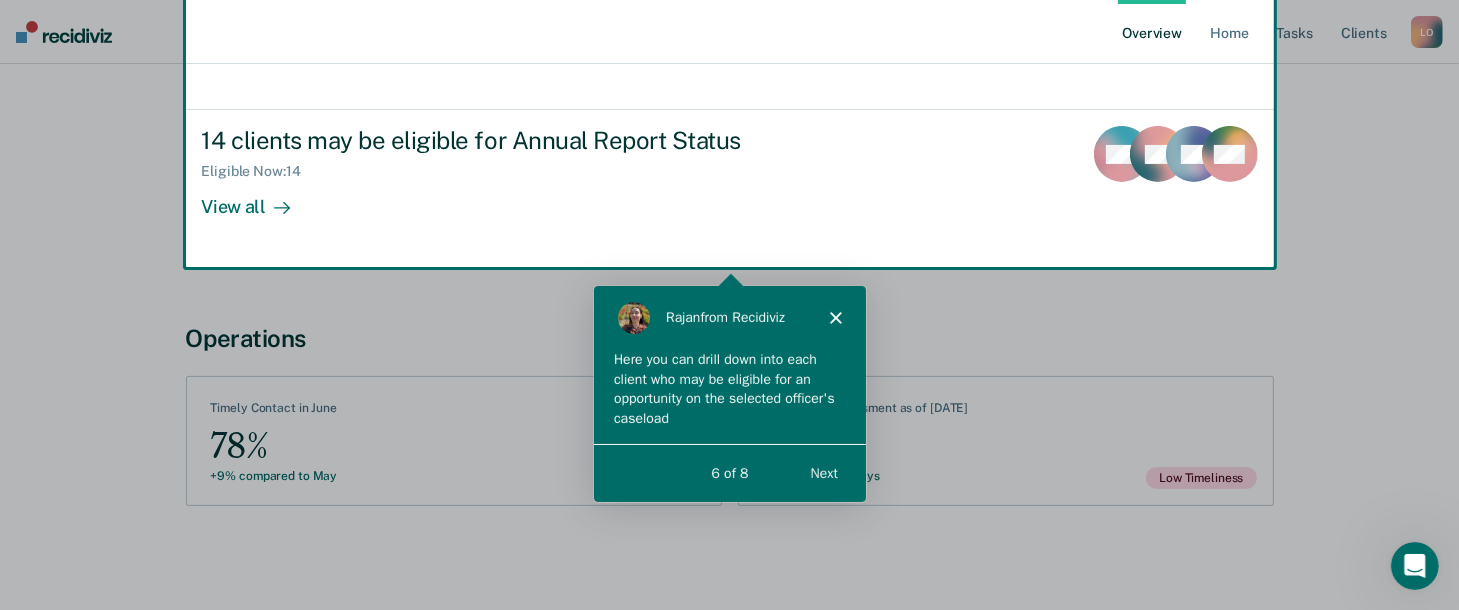 click on "Next" at bounding box center (822, 471) 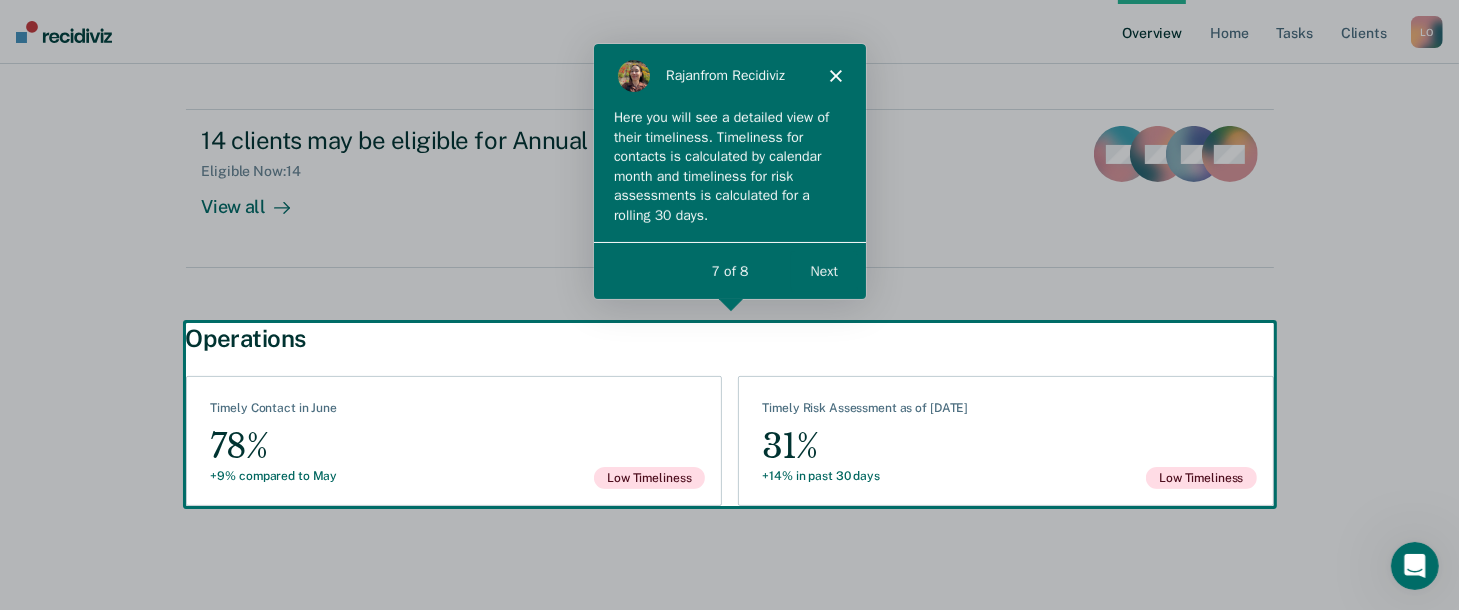 scroll, scrollTop: 0, scrollLeft: 0, axis: both 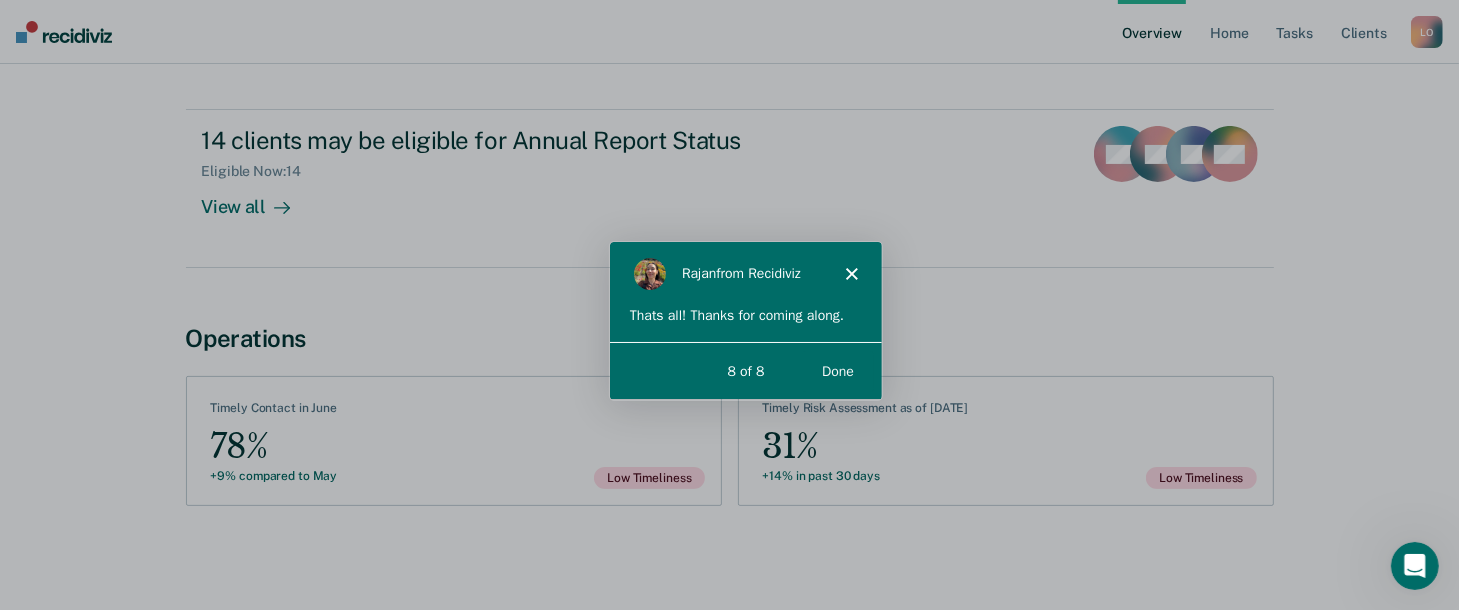 click on "Done" at bounding box center (836, 370) 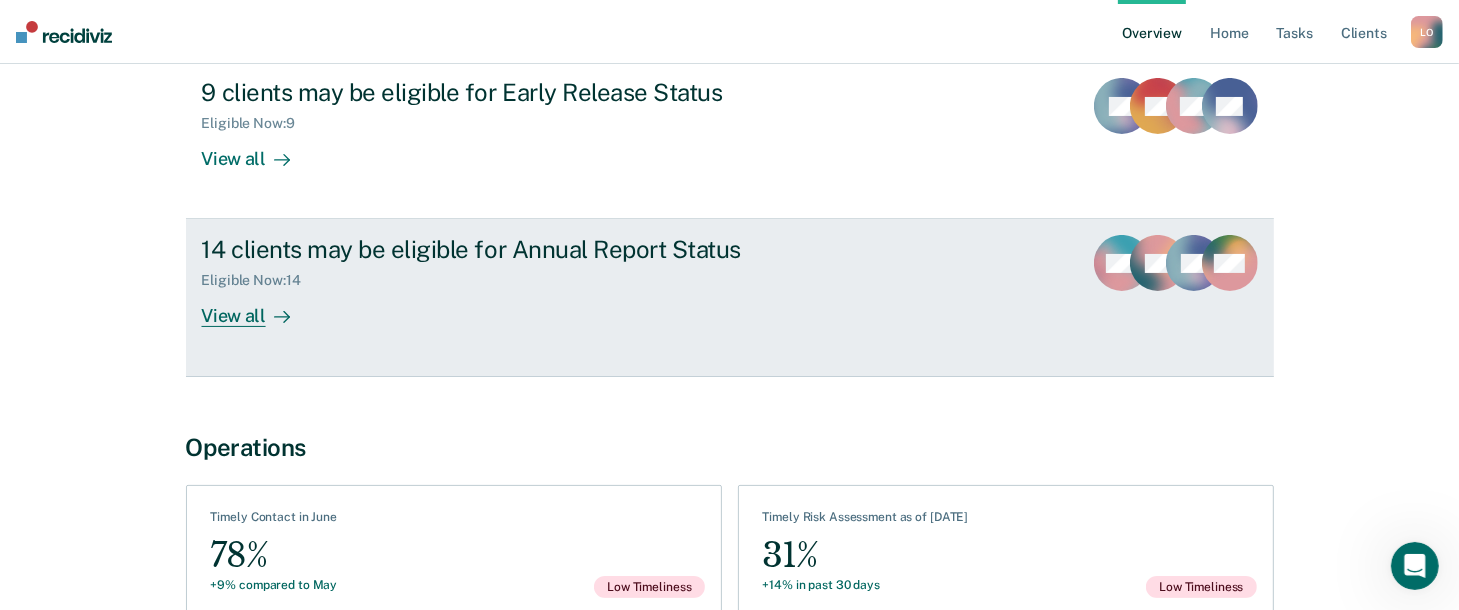 scroll, scrollTop: 367, scrollLeft: 0, axis: vertical 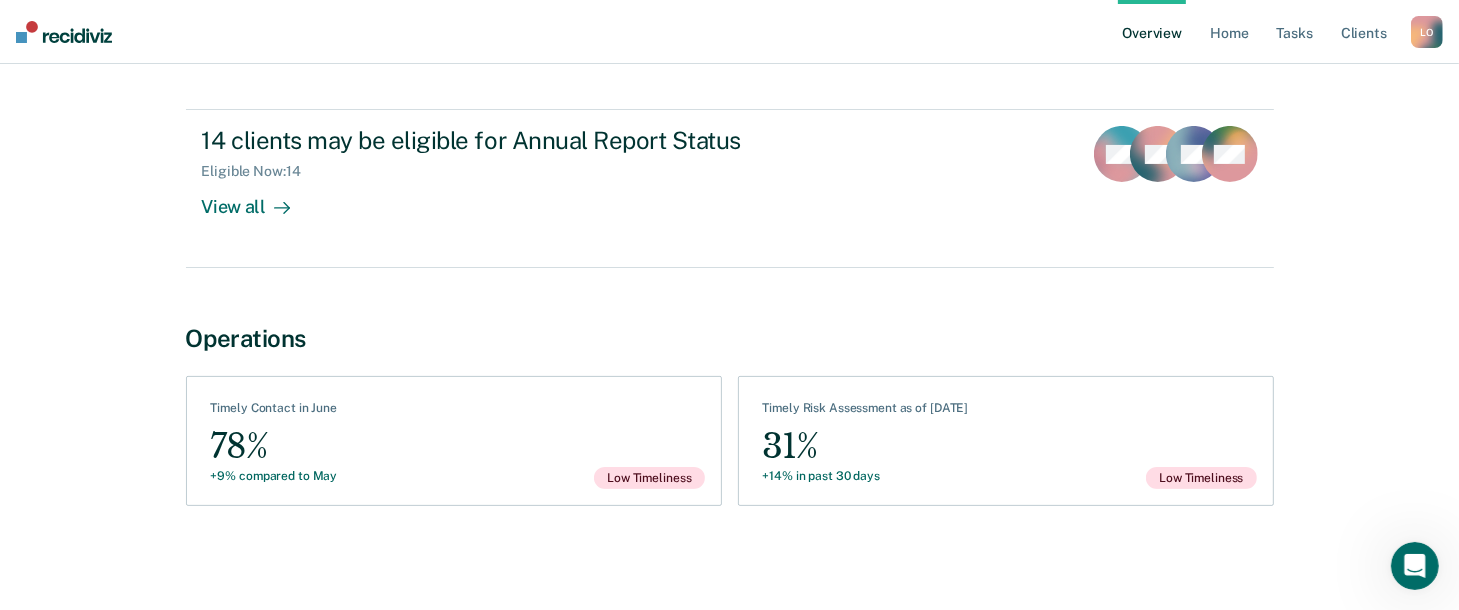 click on "Overview" at bounding box center (1152, 32) 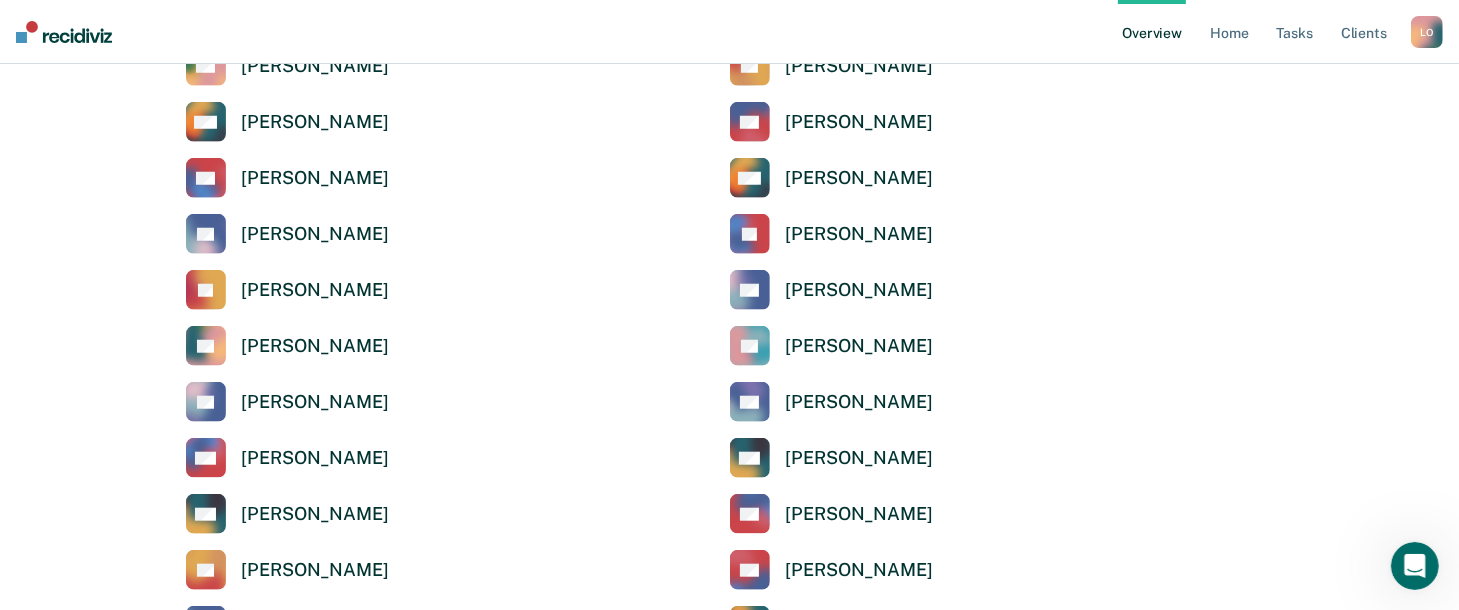 scroll, scrollTop: 1800, scrollLeft: 0, axis: vertical 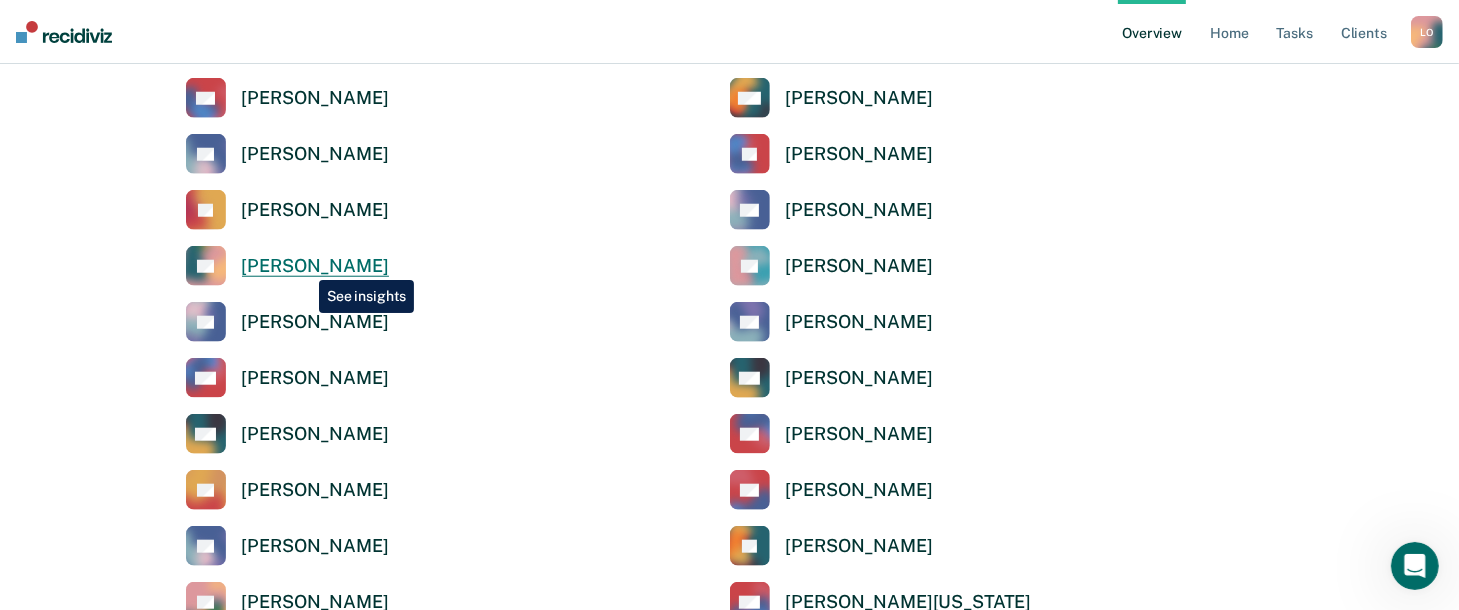 click on "Leonard Okolienta" at bounding box center (315, 266) 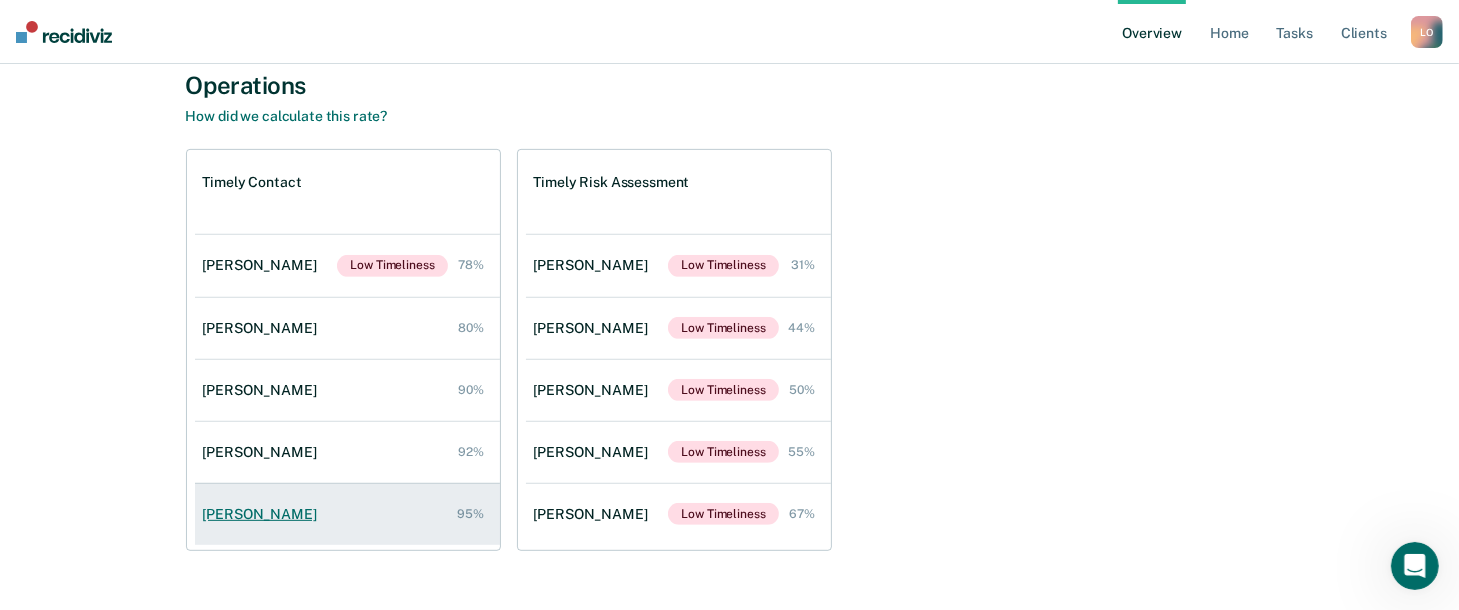 scroll, scrollTop: 760, scrollLeft: 0, axis: vertical 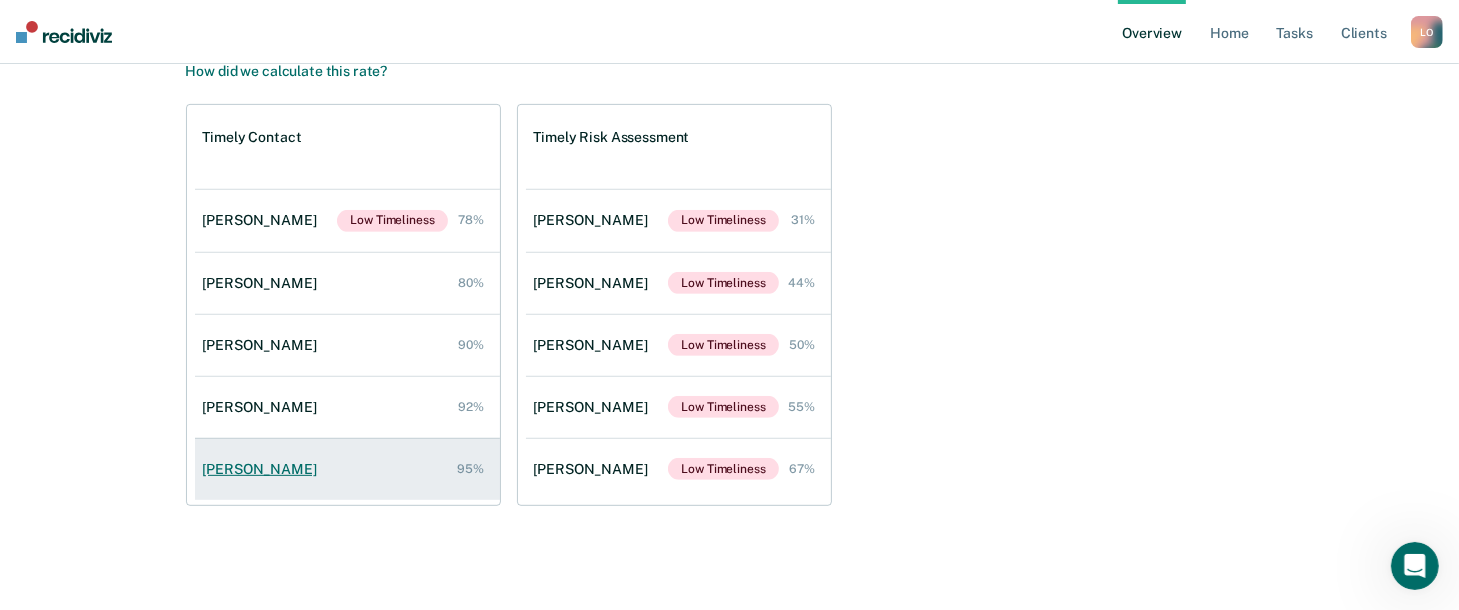 click on "Davon Ray" at bounding box center [264, 469] 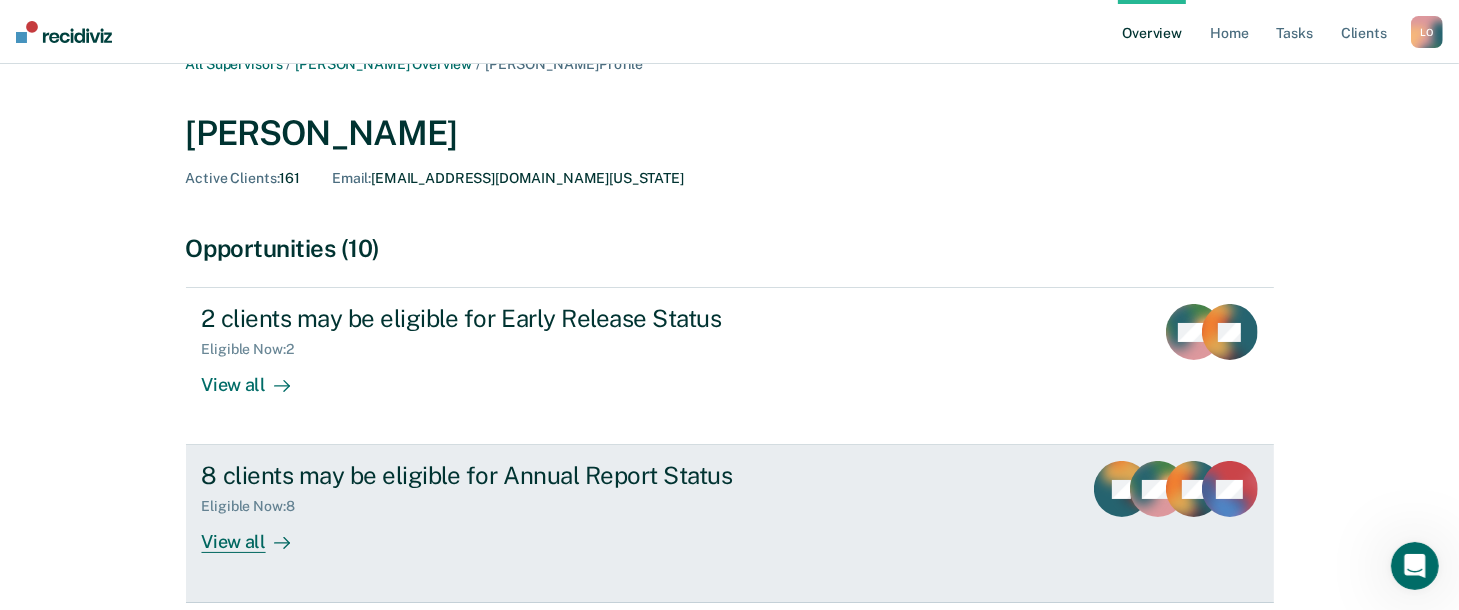 scroll, scrollTop: 0, scrollLeft: 0, axis: both 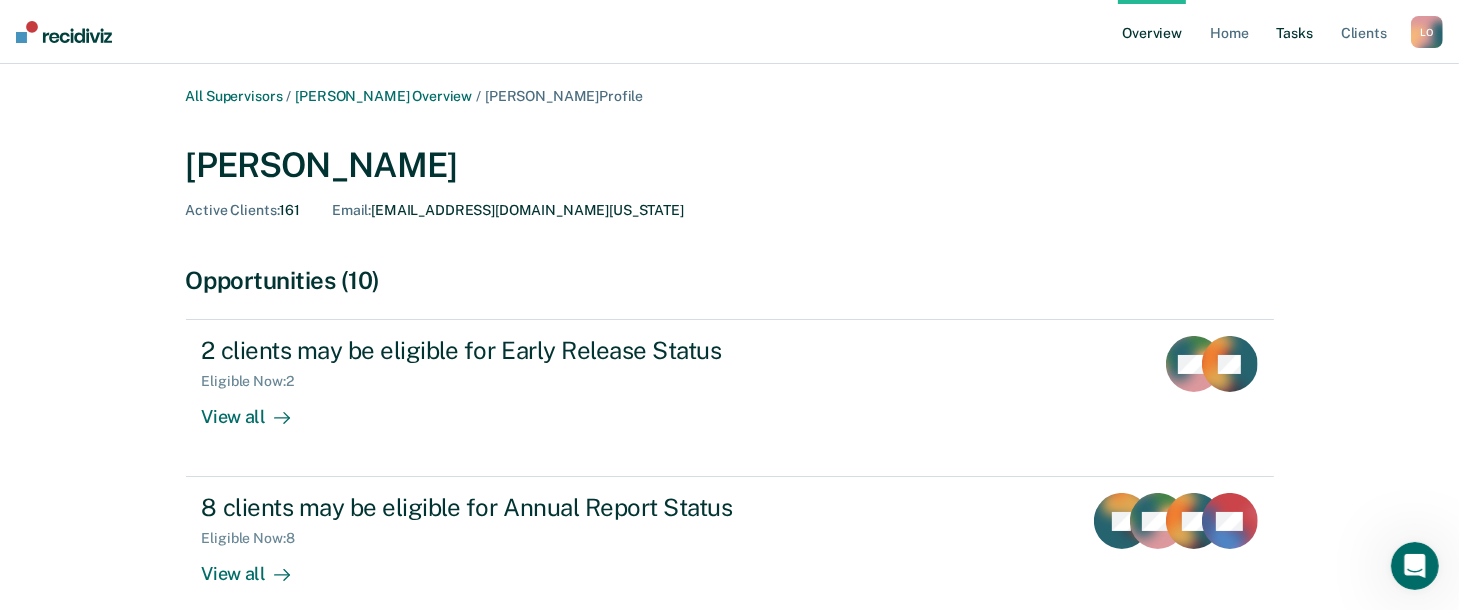 click on "Tasks" at bounding box center (1295, 32) 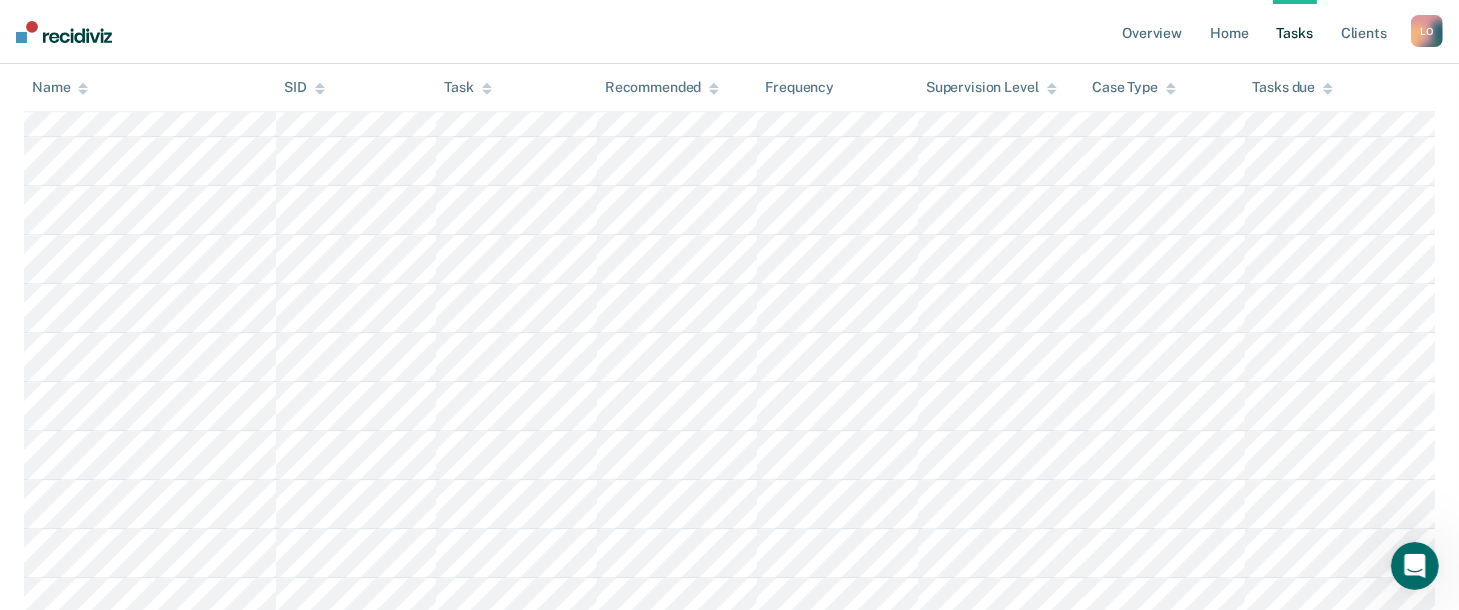 scroll, scrollTop: 4660, scrollLeft: 0, axis: vertical 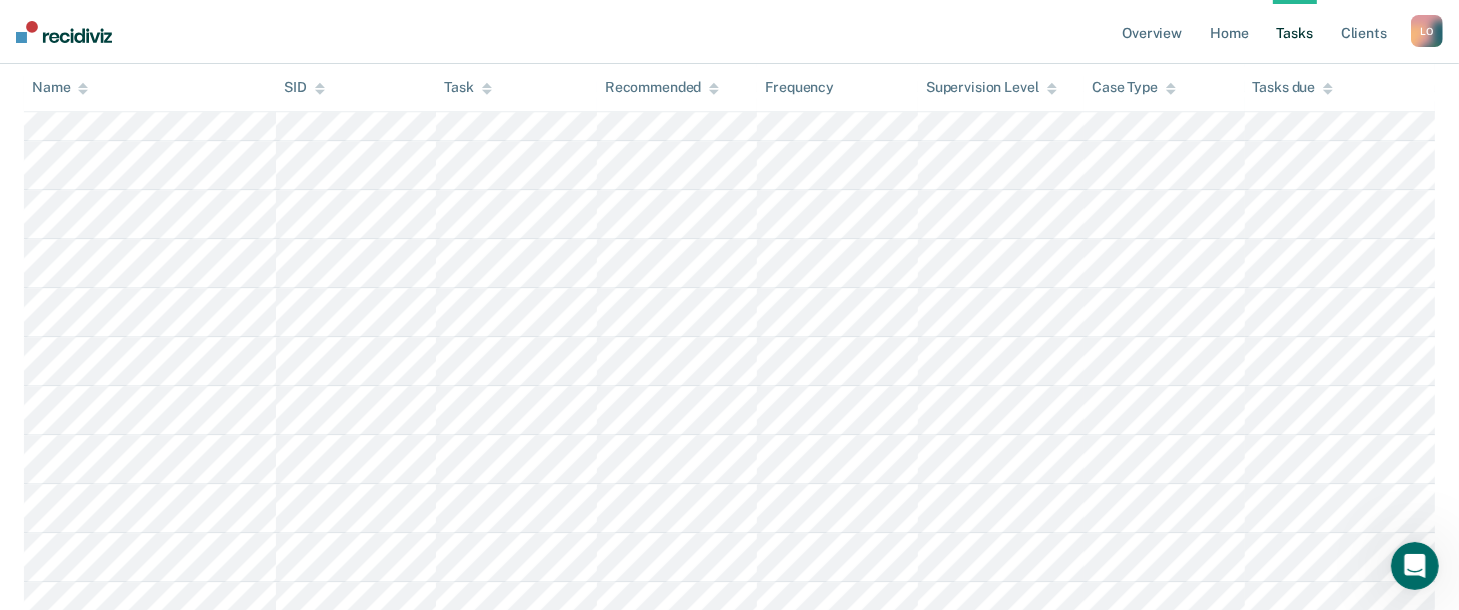 click 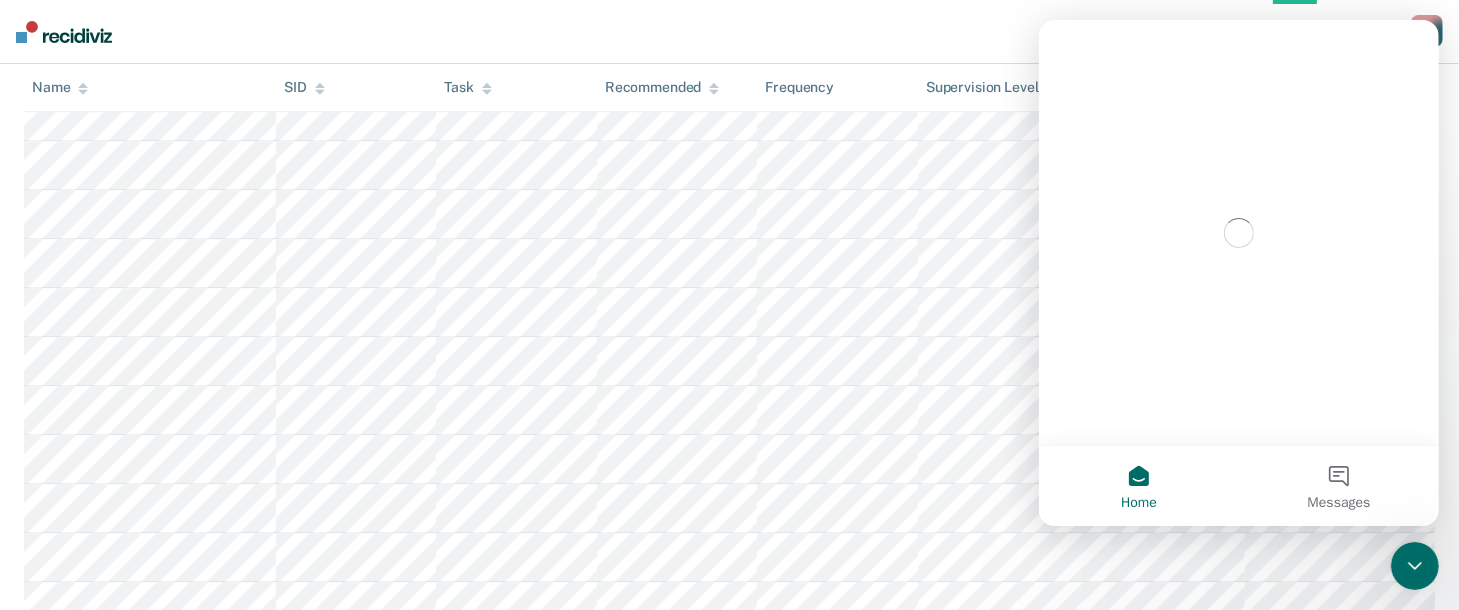 scroll, scrollTop: 0, scrollLeft: 0, axis: both 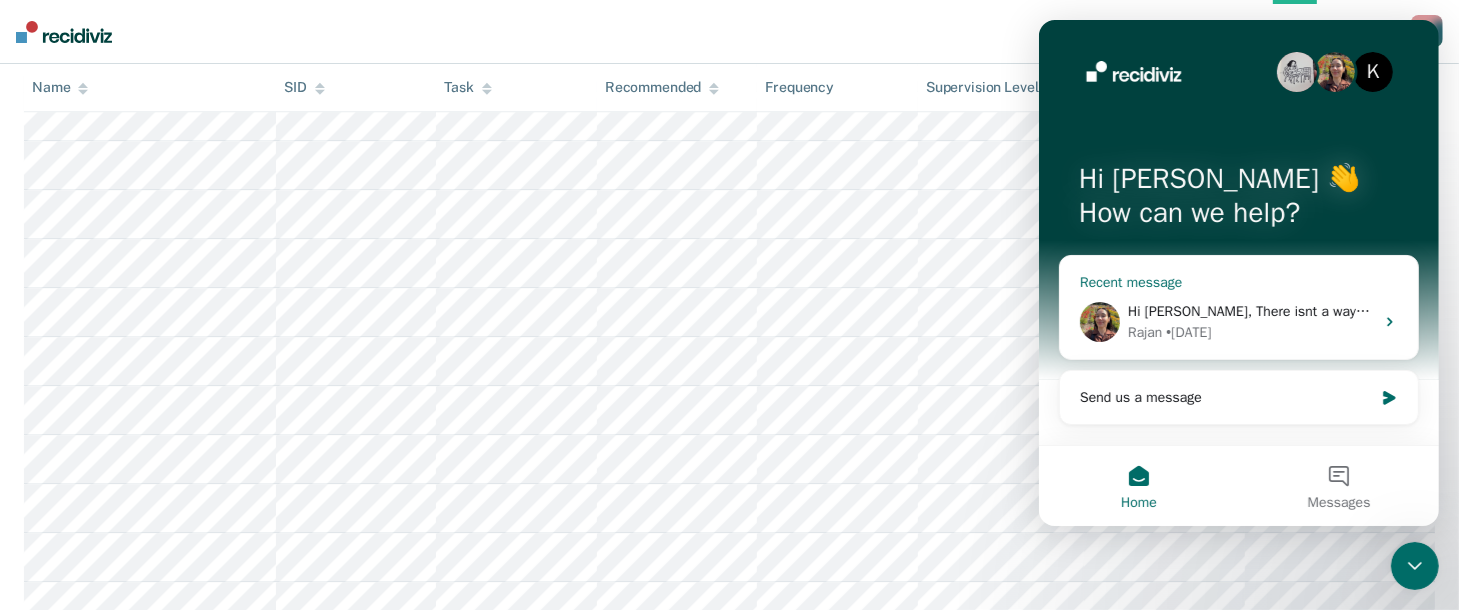 click on "•  1w ago" at bounding box center [1187, 332] 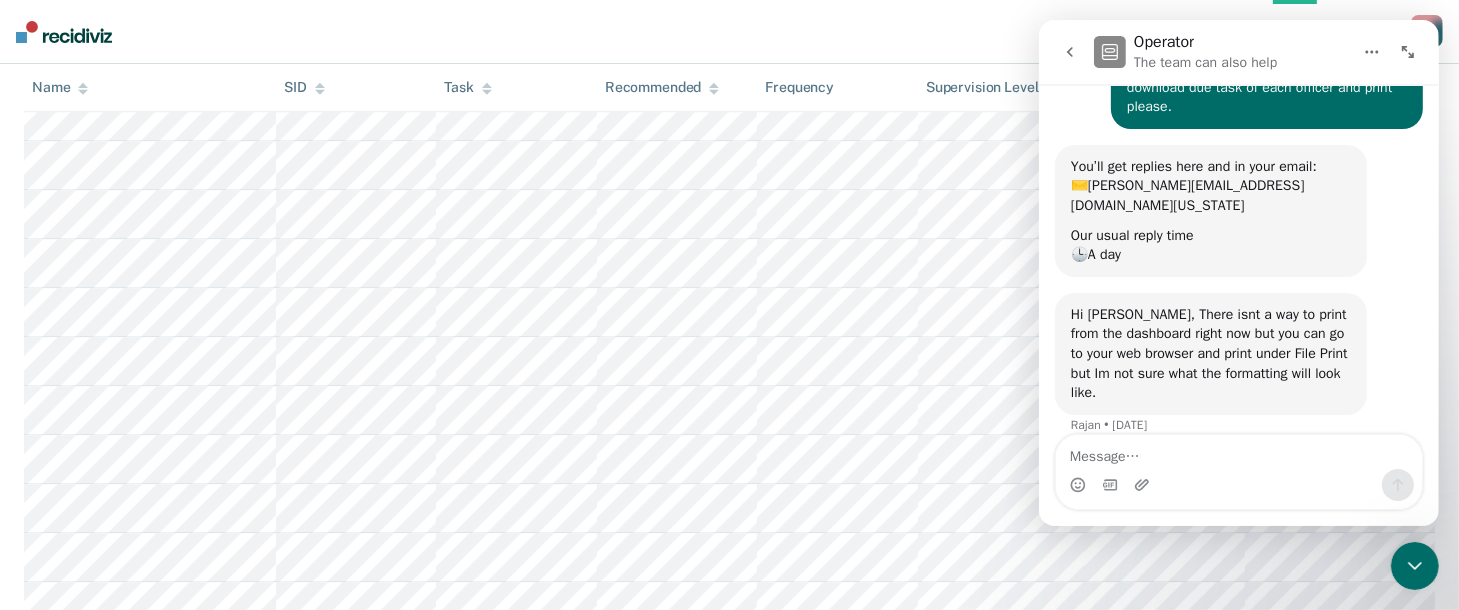 scroll, scrollTop: 101, scrollLeft: 0, axis: vertical 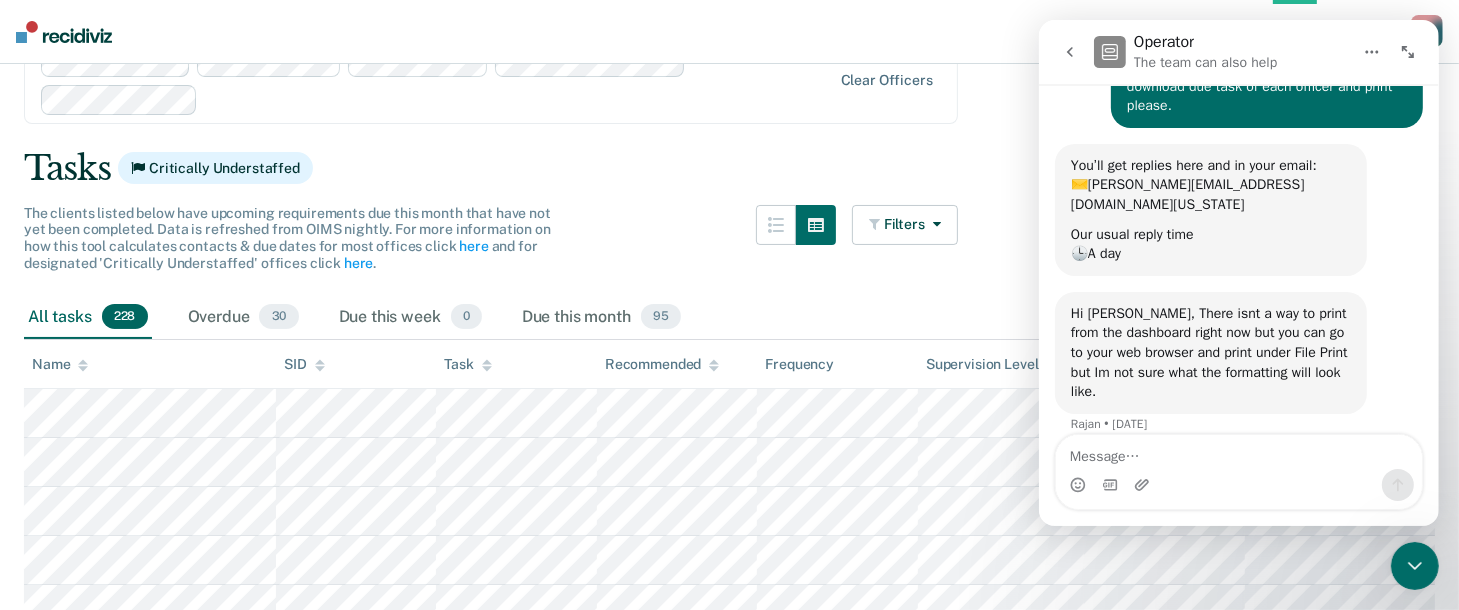 click on "228" at bounding box center [125, 317] 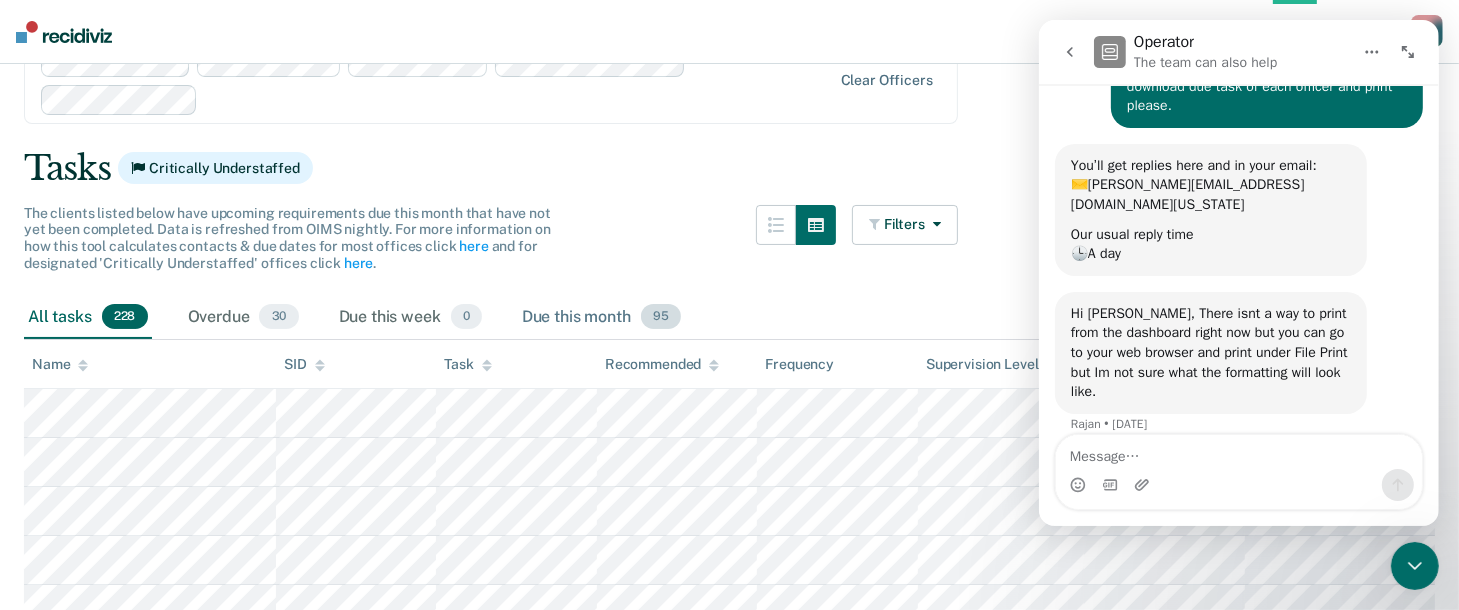 click on "95" at bounding box center [661, 317] 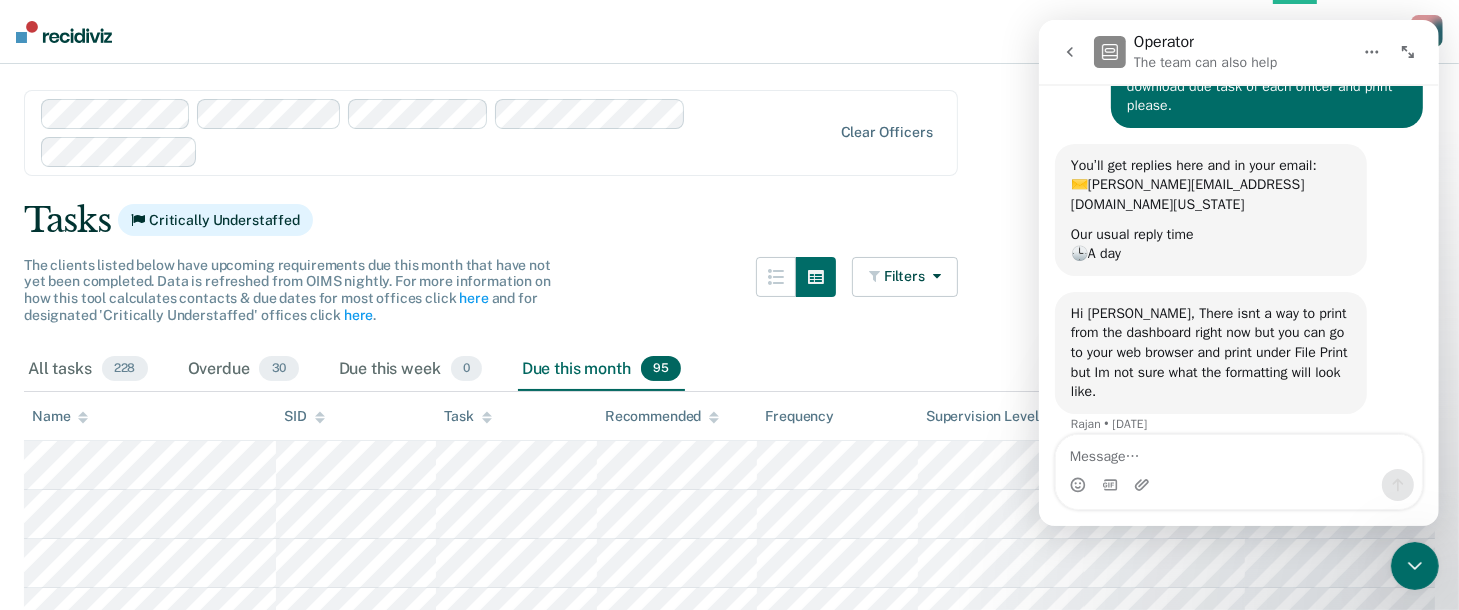 scroll, scrollTop: 0, scrollLeft: 0, axis: both 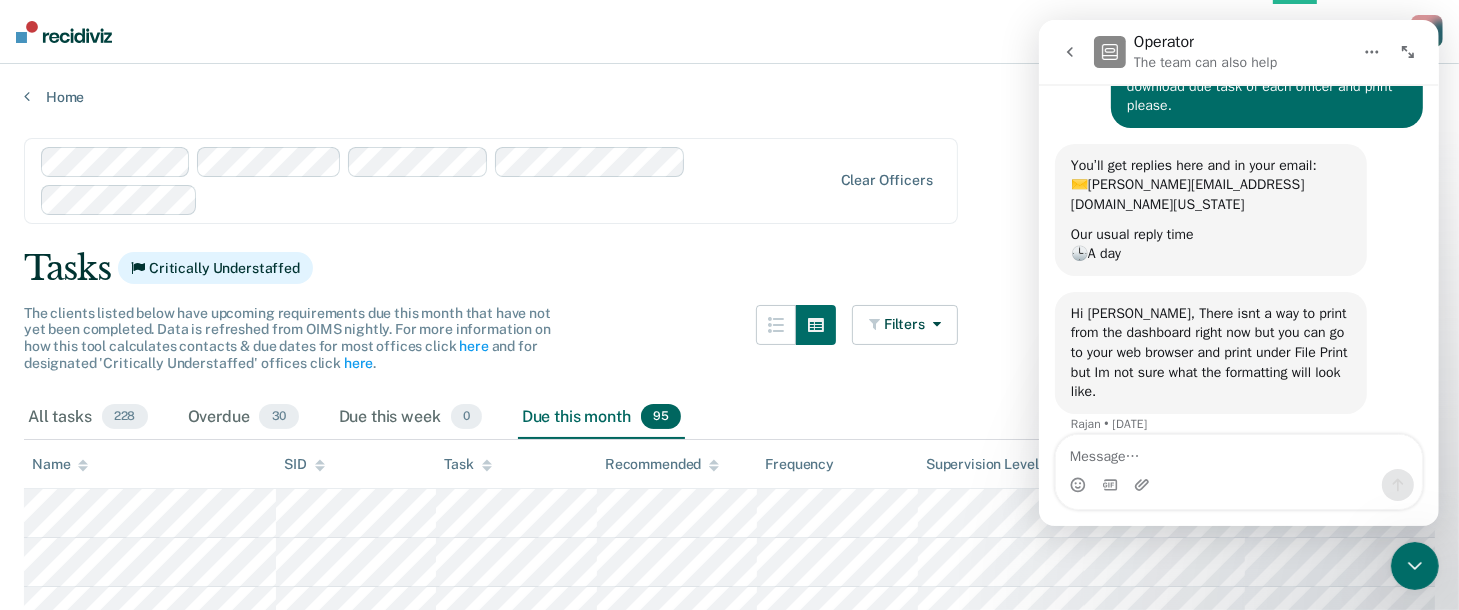 click at bounding box center [1238, 452] 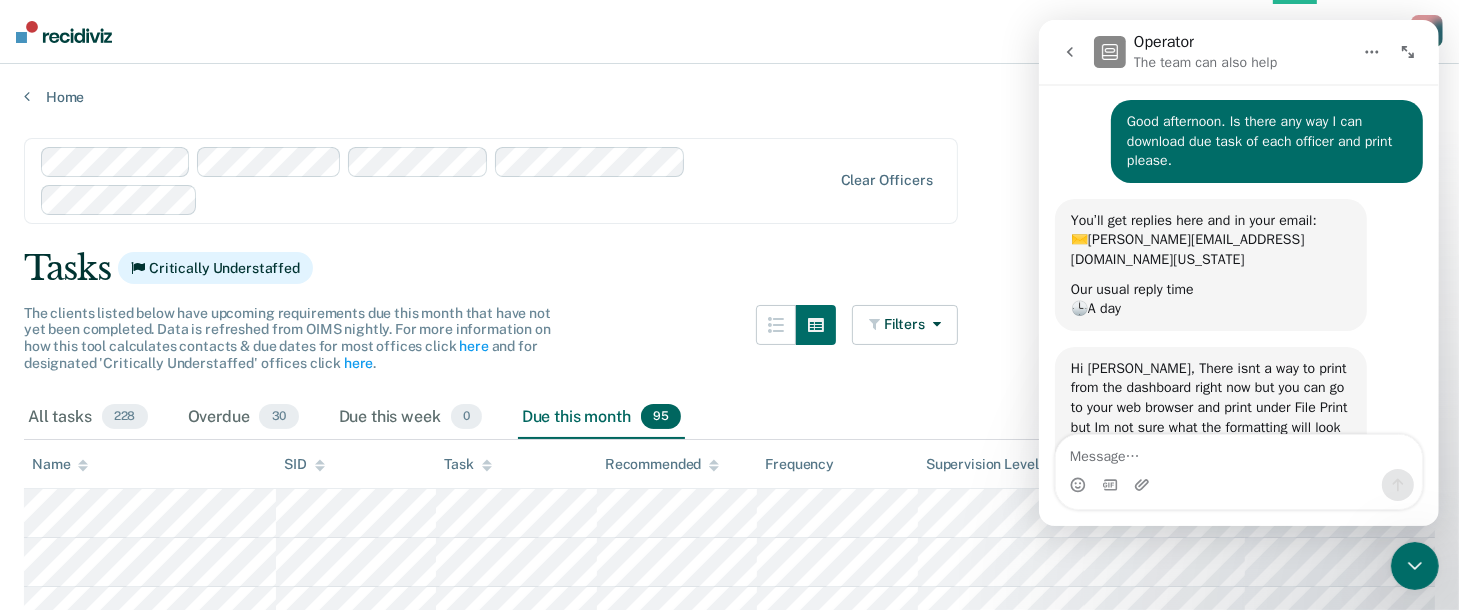 scroll, scrollTop: 0, scrollLeft: 0, axis: both 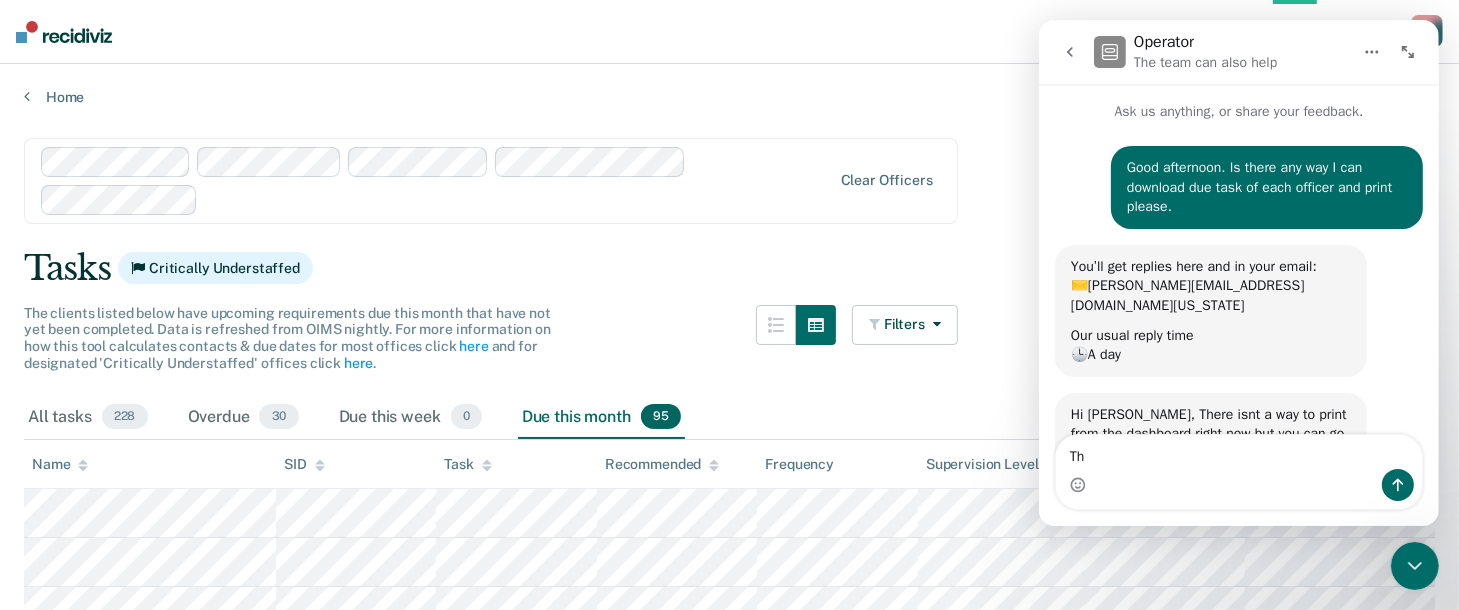 type on "T" 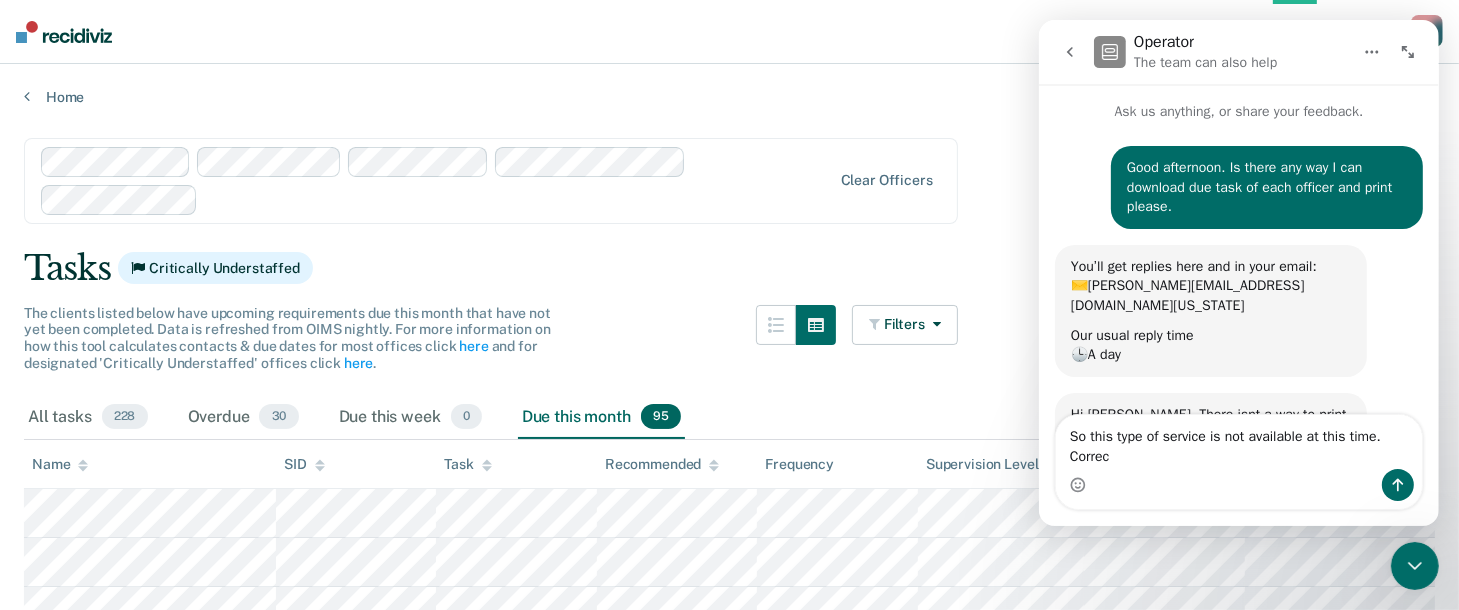 scroll, scrollTop: 0, scrollLeft: 0, axis: both 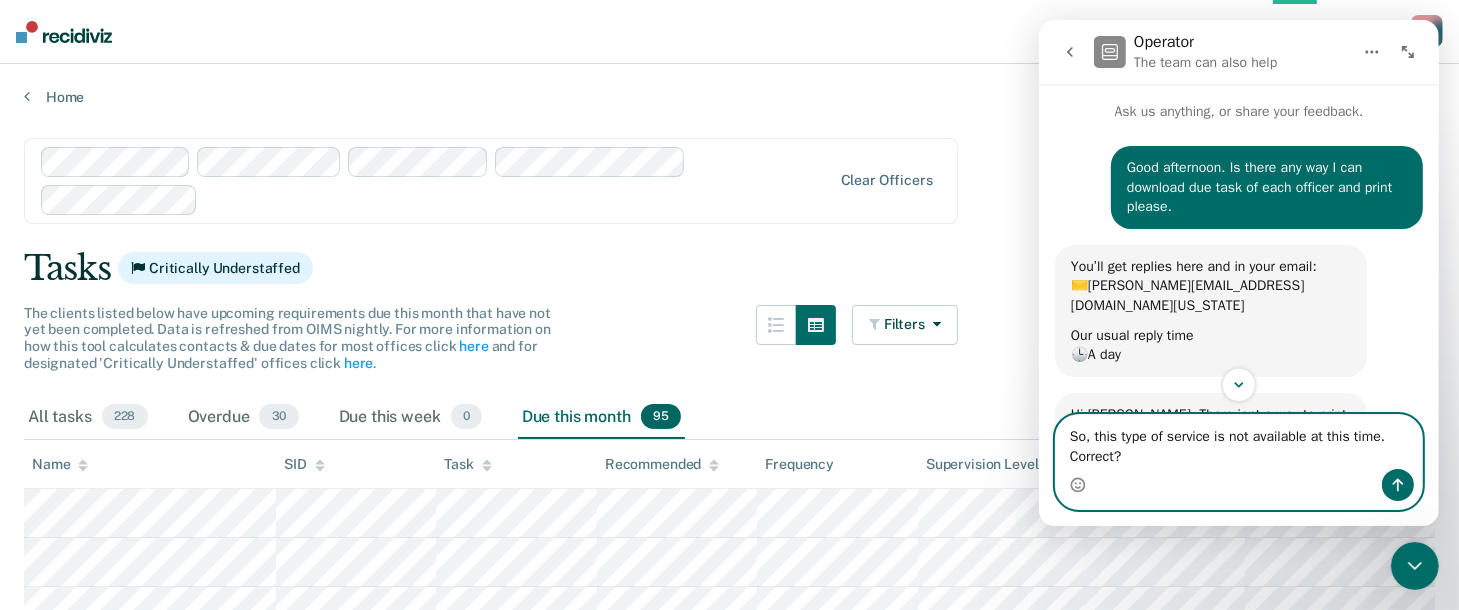 type on "So, this type of service is not available at this time. Correct?" 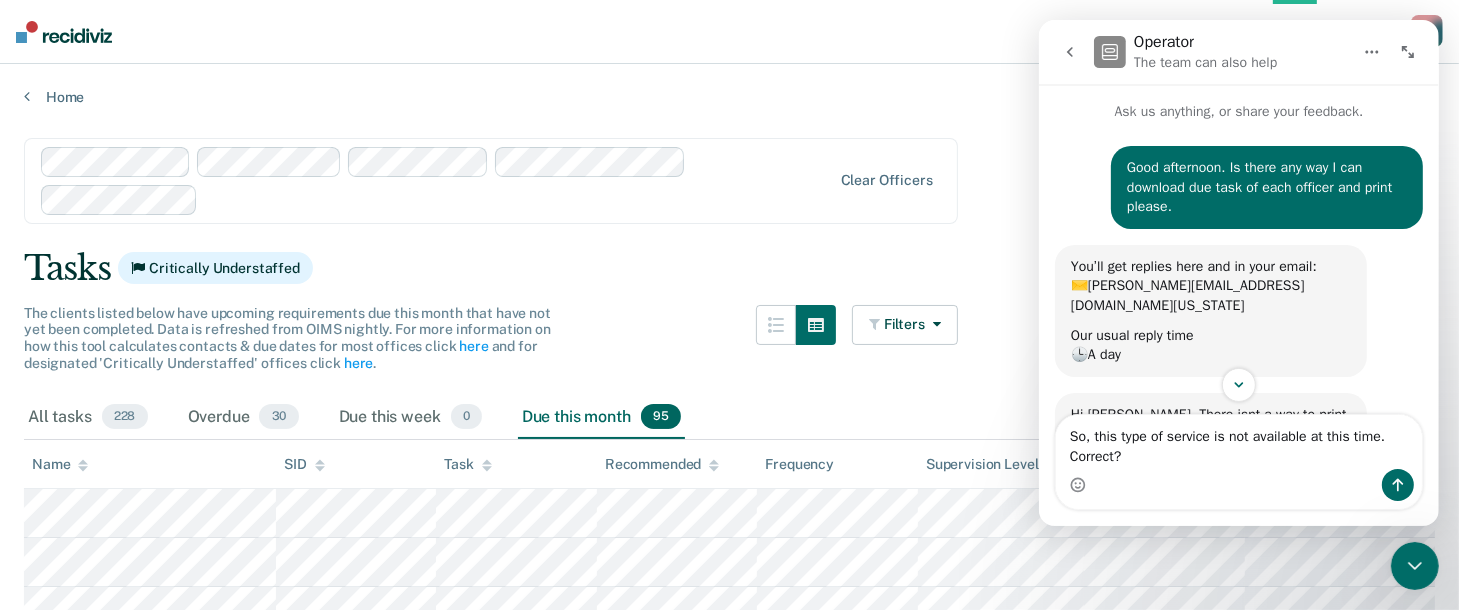 drag, startPoint x: 1224, startPoint y: 193, endPoint x: 1414, endPoint y: 287, distance: 211.98112 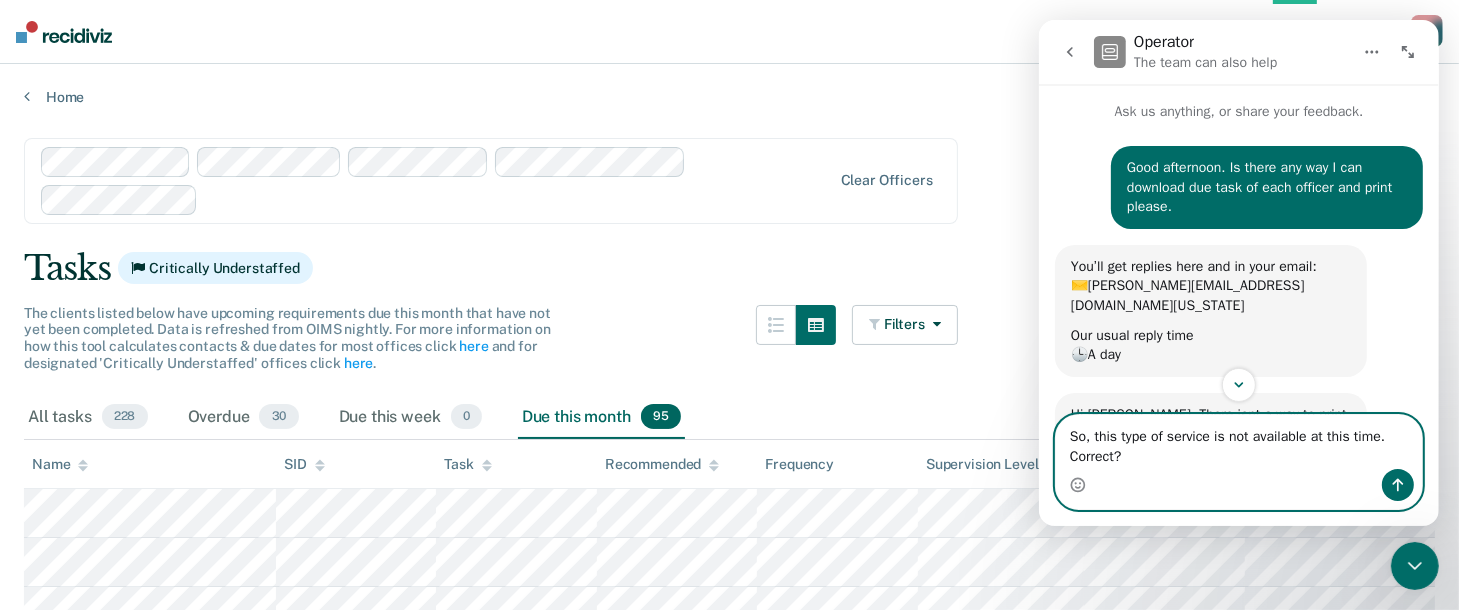 click on "So, this type of service is not available at this time. Correct?" at bounding box center (1238, 442) 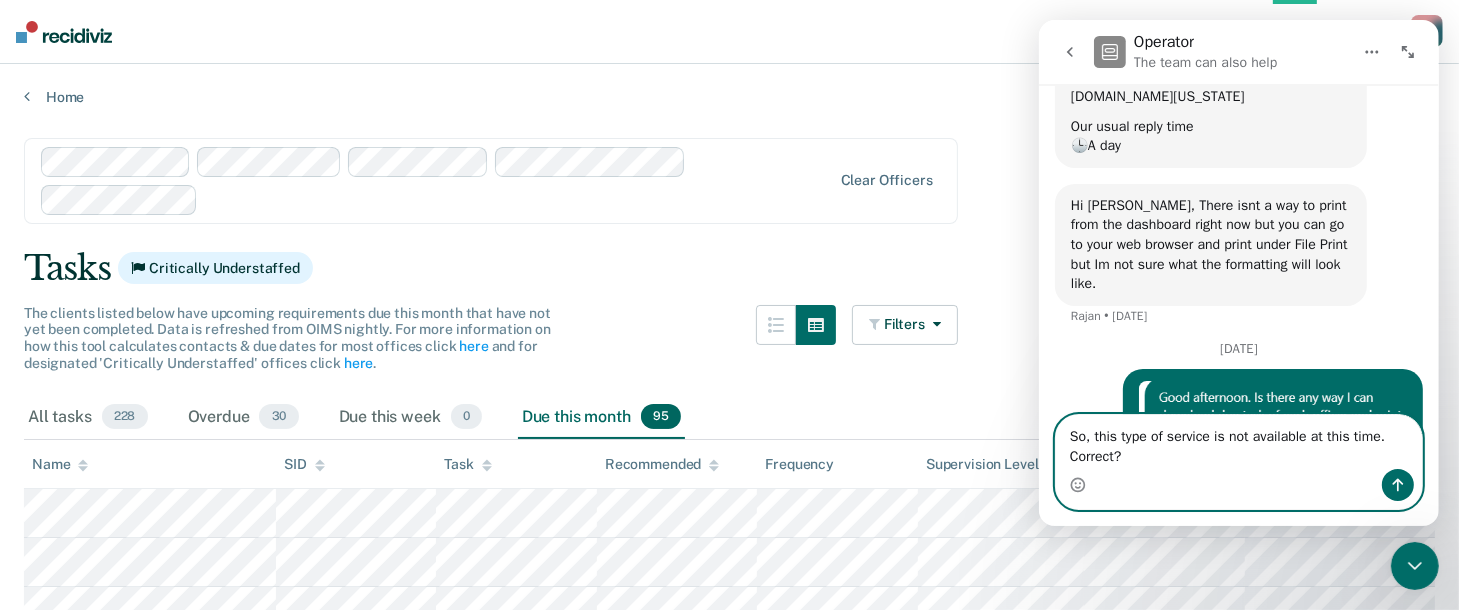 scroll, scrollTop: 288, scrollLeft: 0, axis: vertical 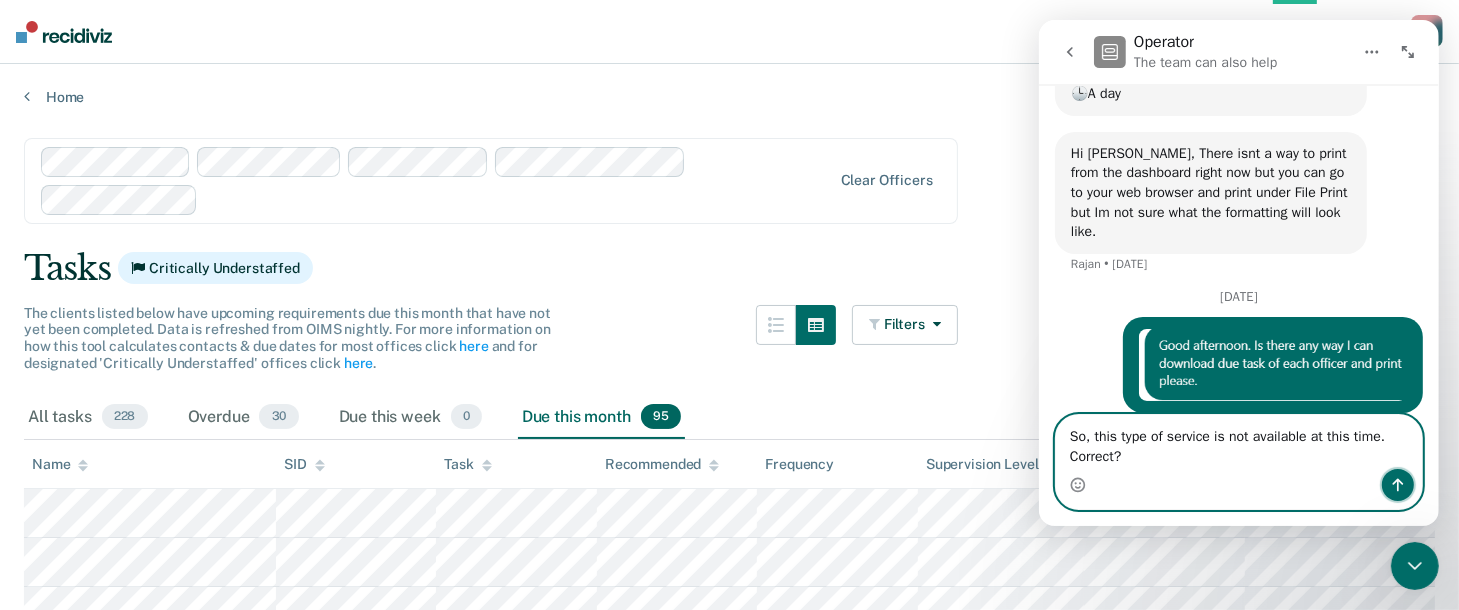 click 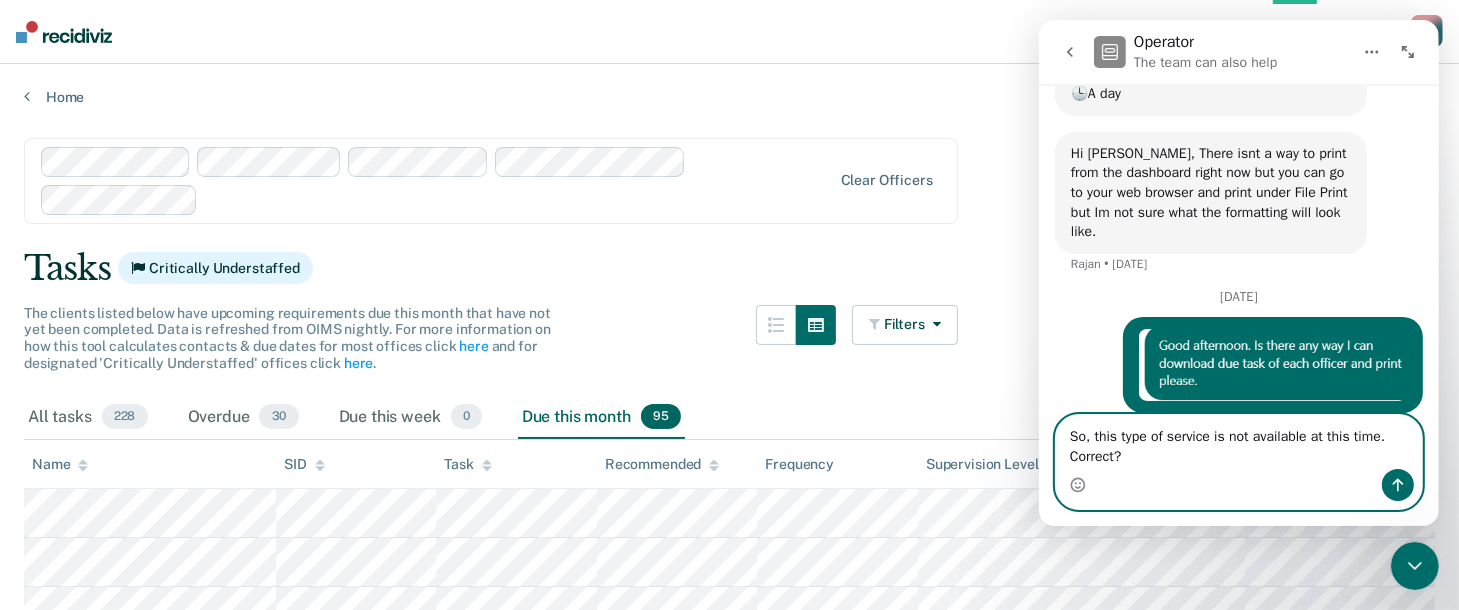 type 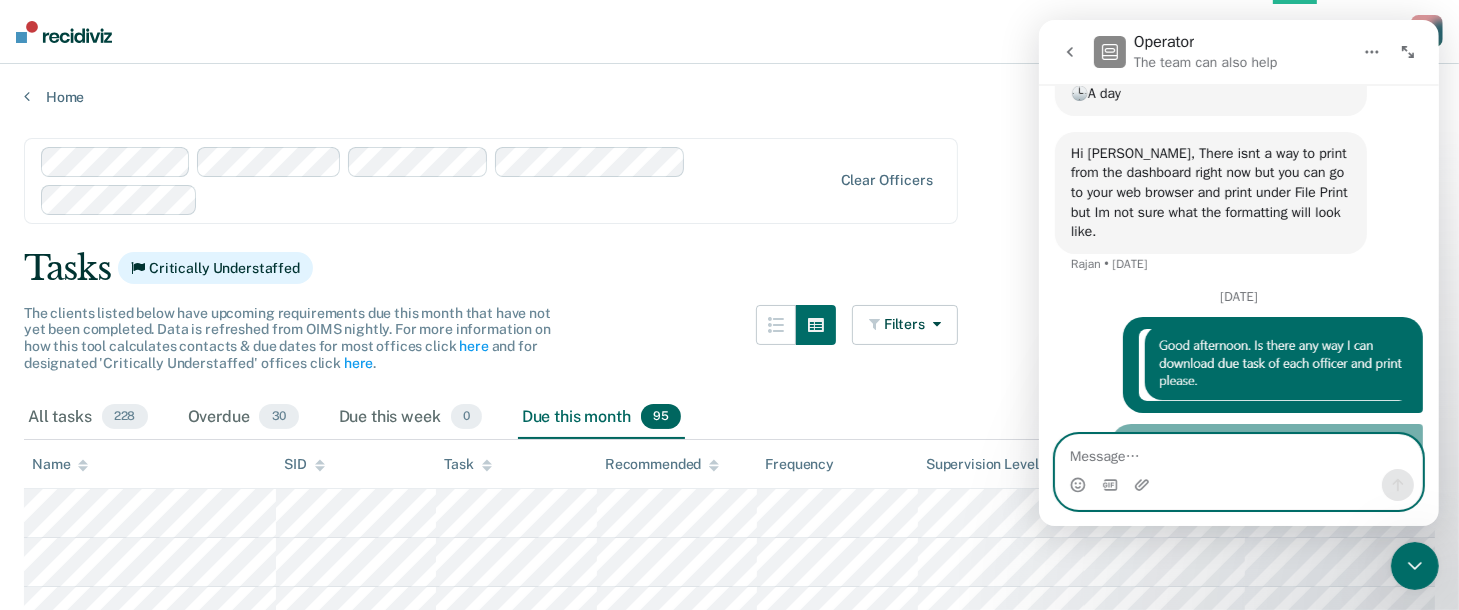 scroll, scrollTop: 332, scrollLeft: 0, axis: vertical 